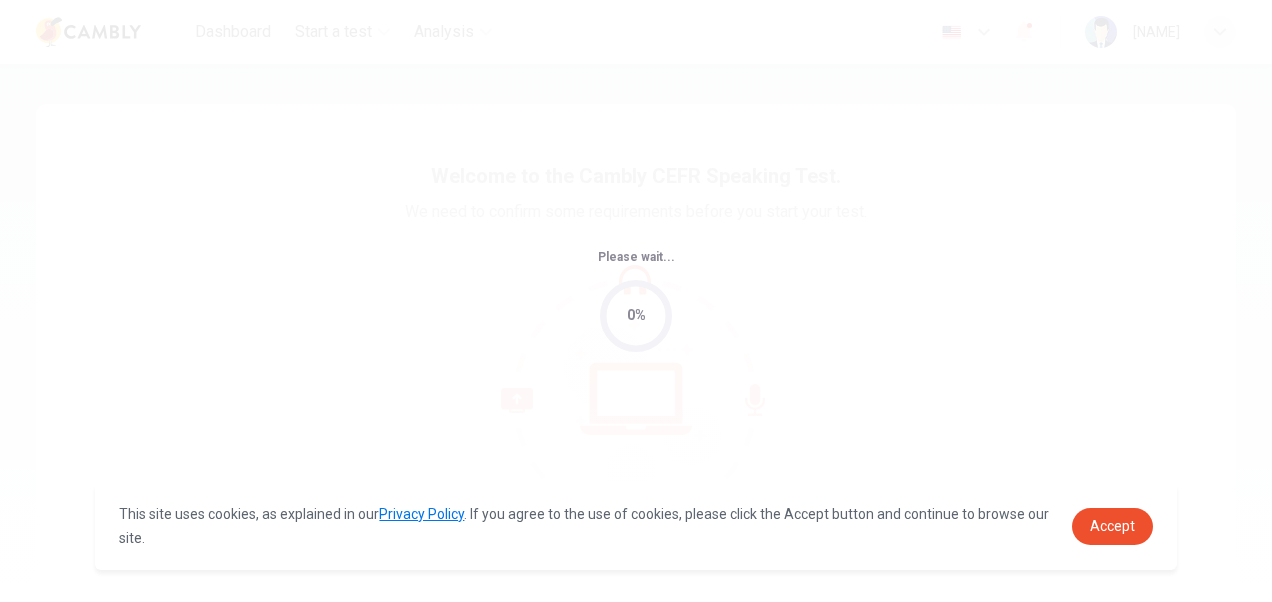 scroll, scrollTop: 0, scrollLeft: 0, axis: both 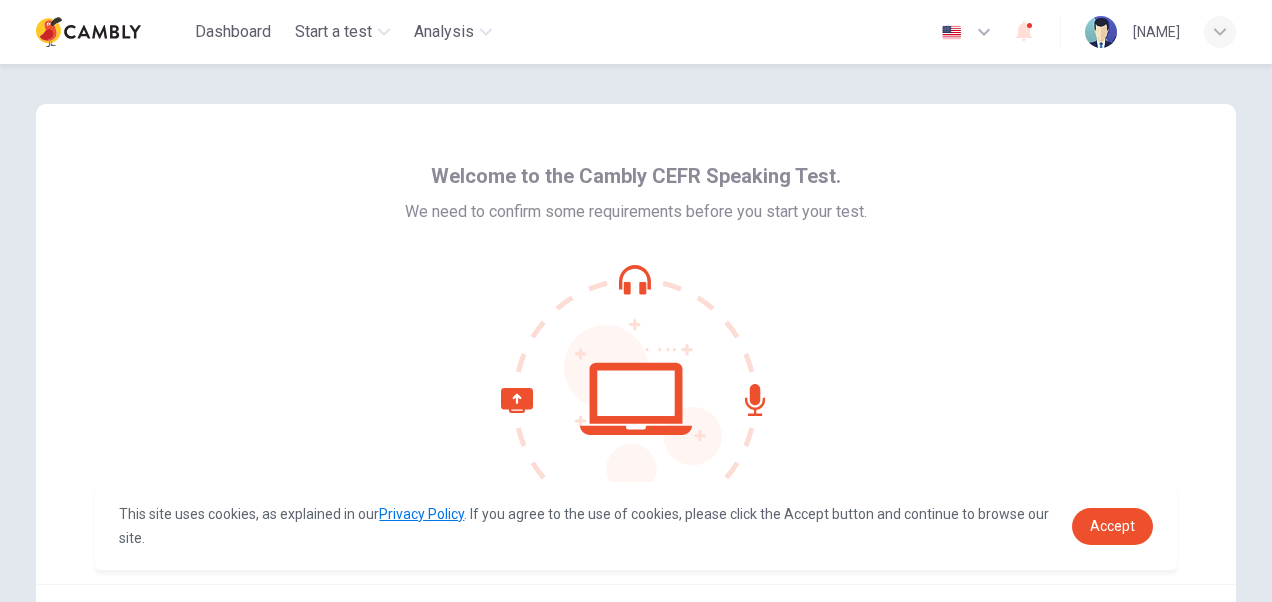click on "Welcome to the Cambly CEFR Speaking Test. We need to confirm some requirements before you start your test." at bounding box center (636, 344) 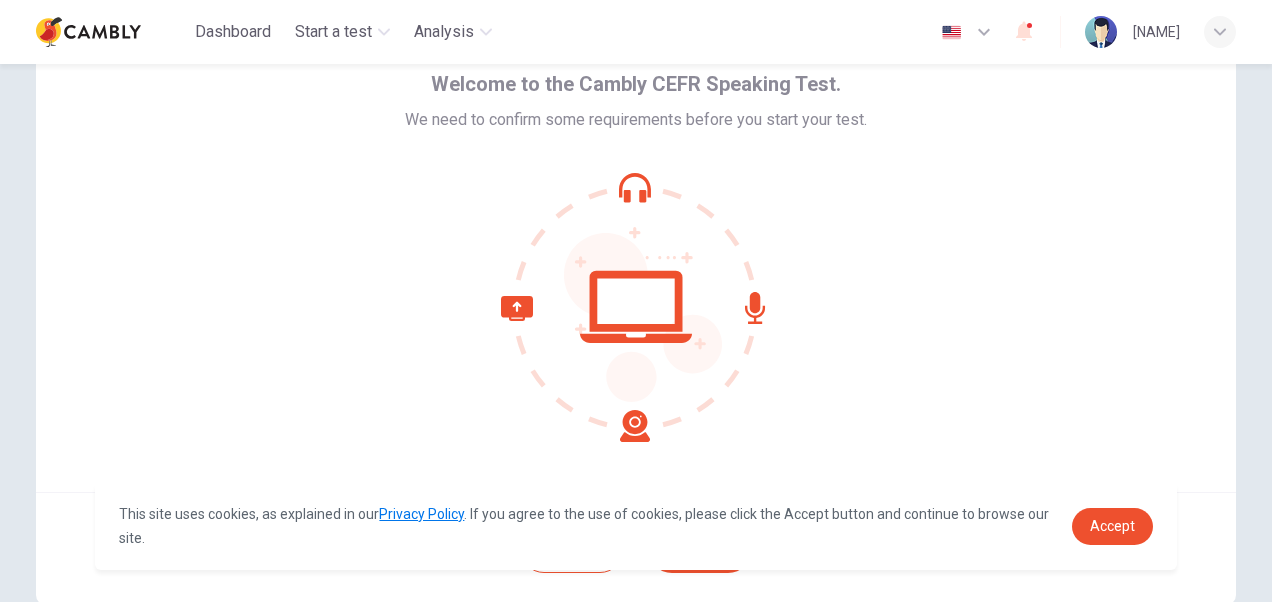 scroll, scrollTop: 192, scrollLeft: 0, axis: vertical 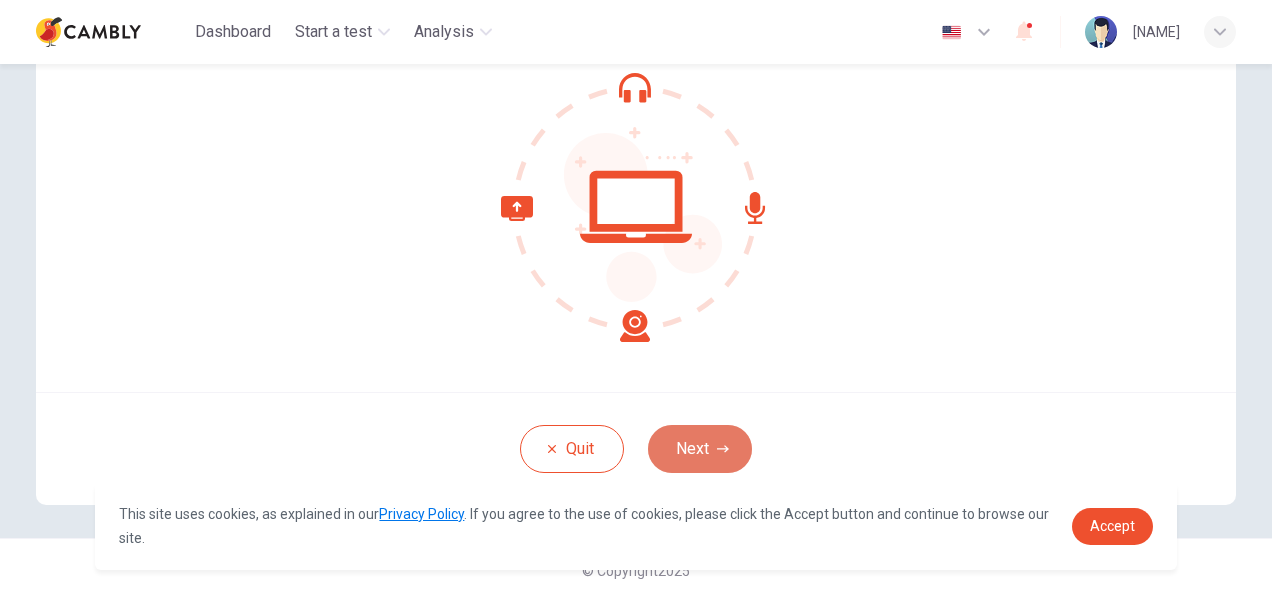 click at bounding box center [723, 449] 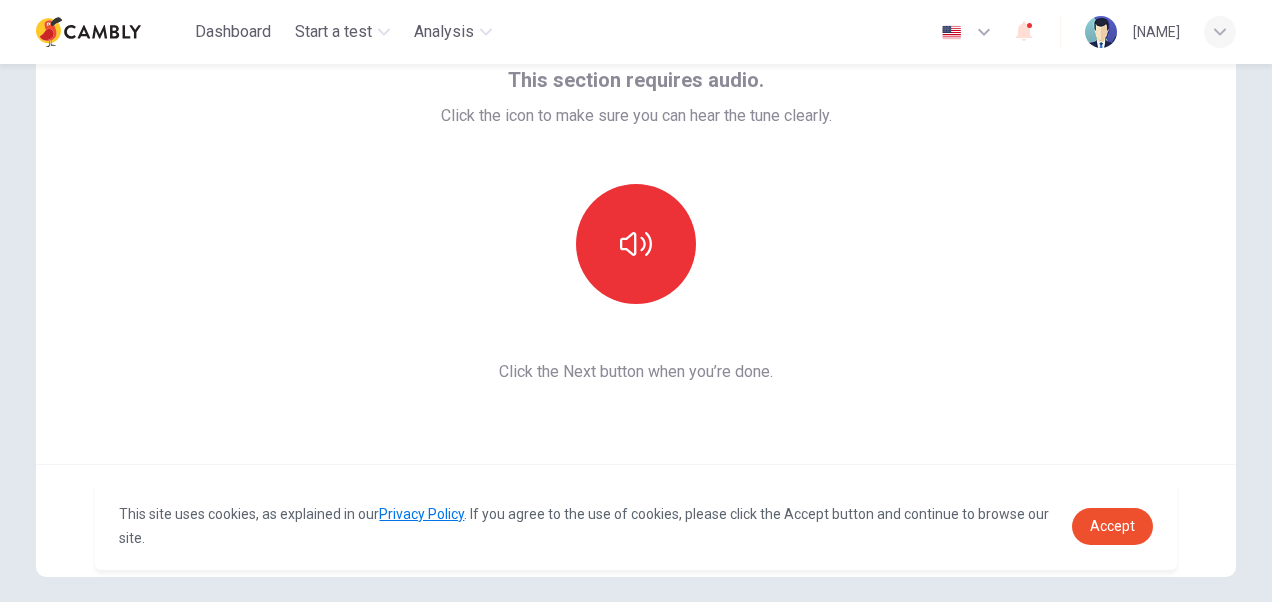 scroll, scrollTop: 0, scrollLeft: 0, axis: both 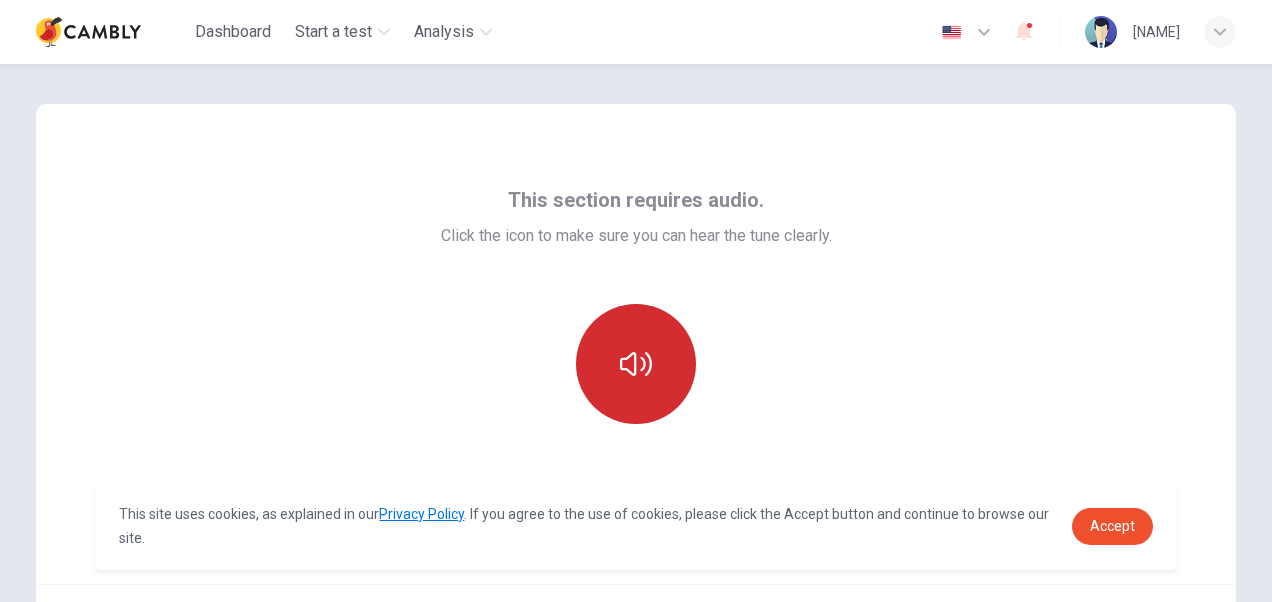 click at bounding box center [636, 364] 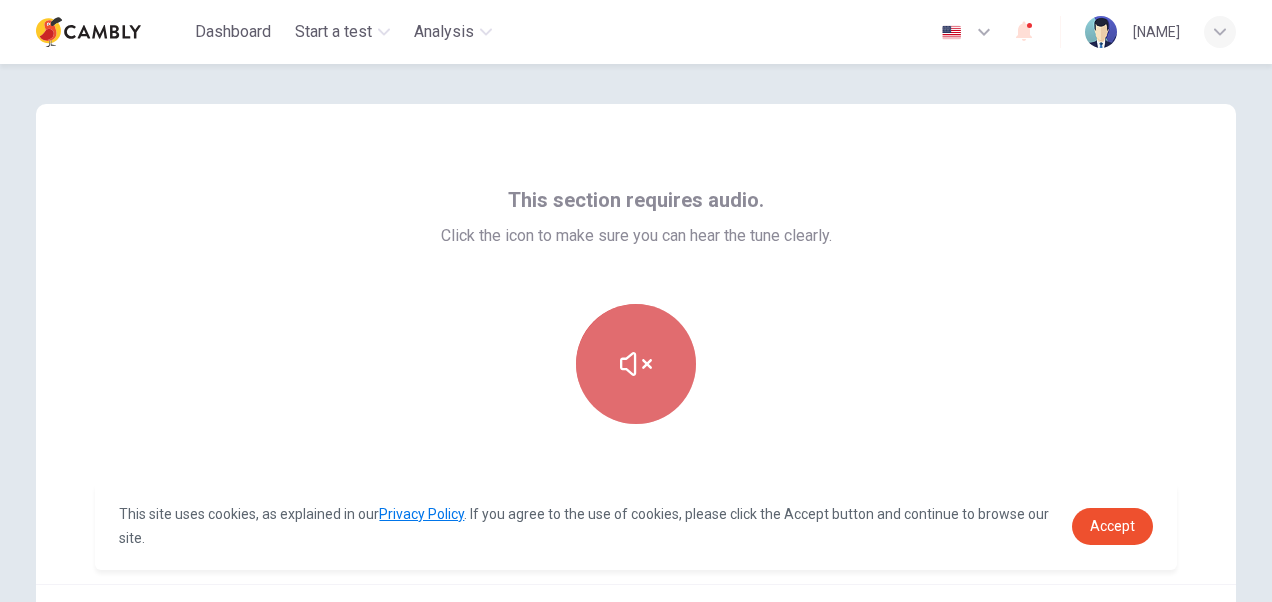 click at bounding box center [636, 364] 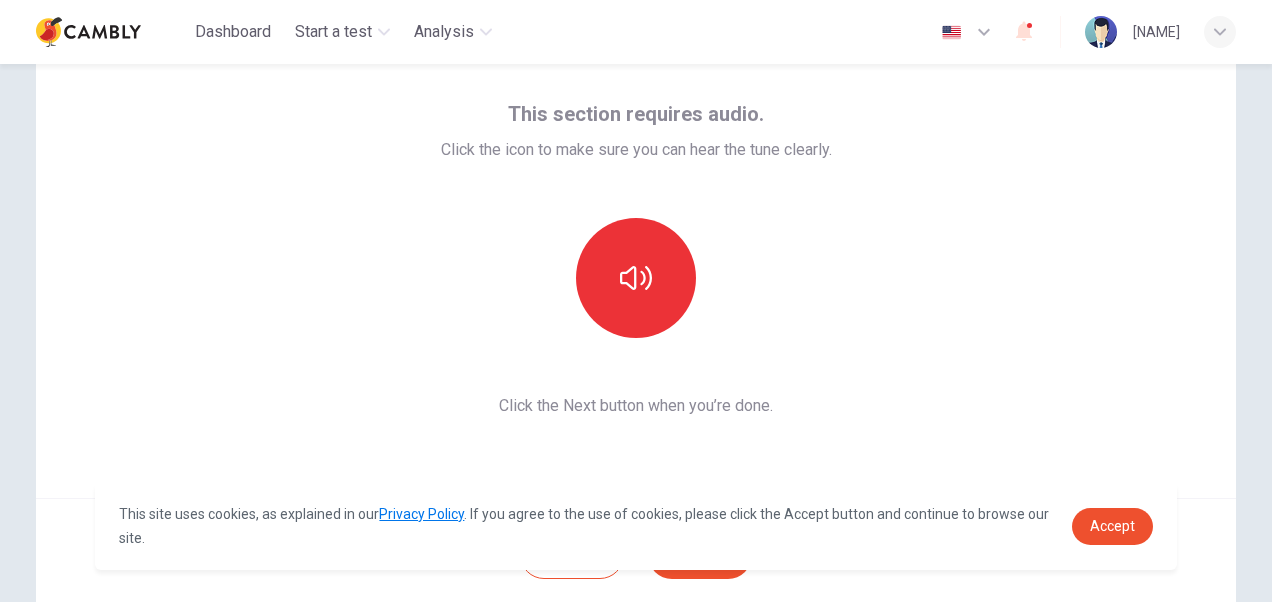 scroll, scrollTop: 192, scrollLeft: 0, axis: vertical 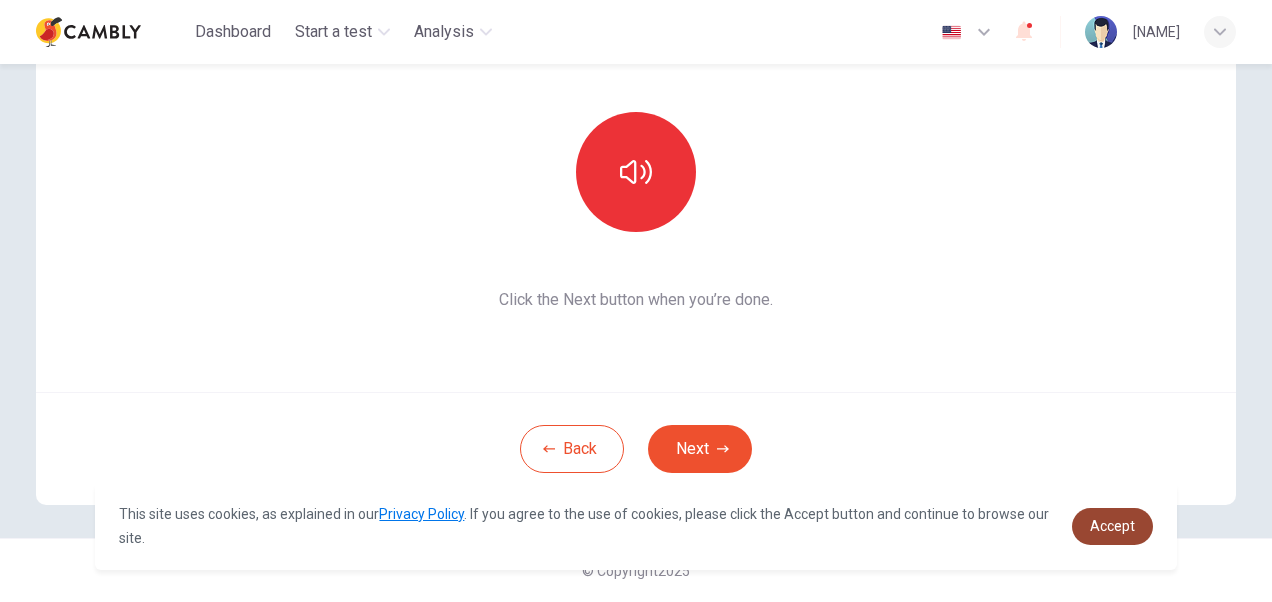 click on "Accept" at bounding box center (1112, 526) 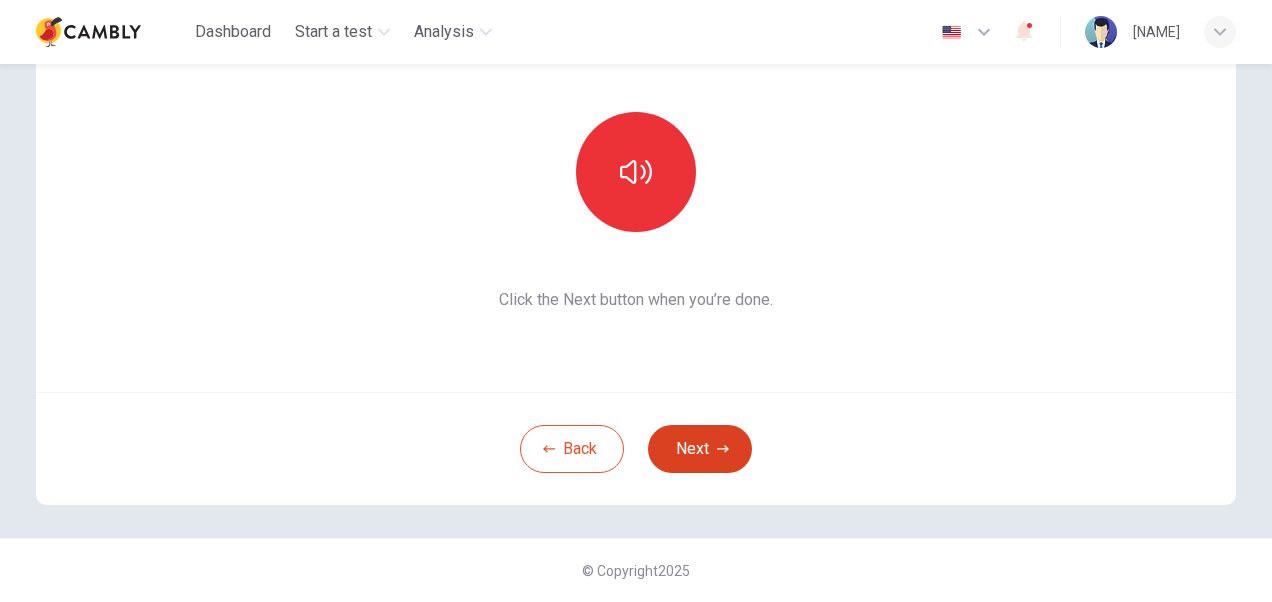 click on "Next" at bounding box center (700, 449) 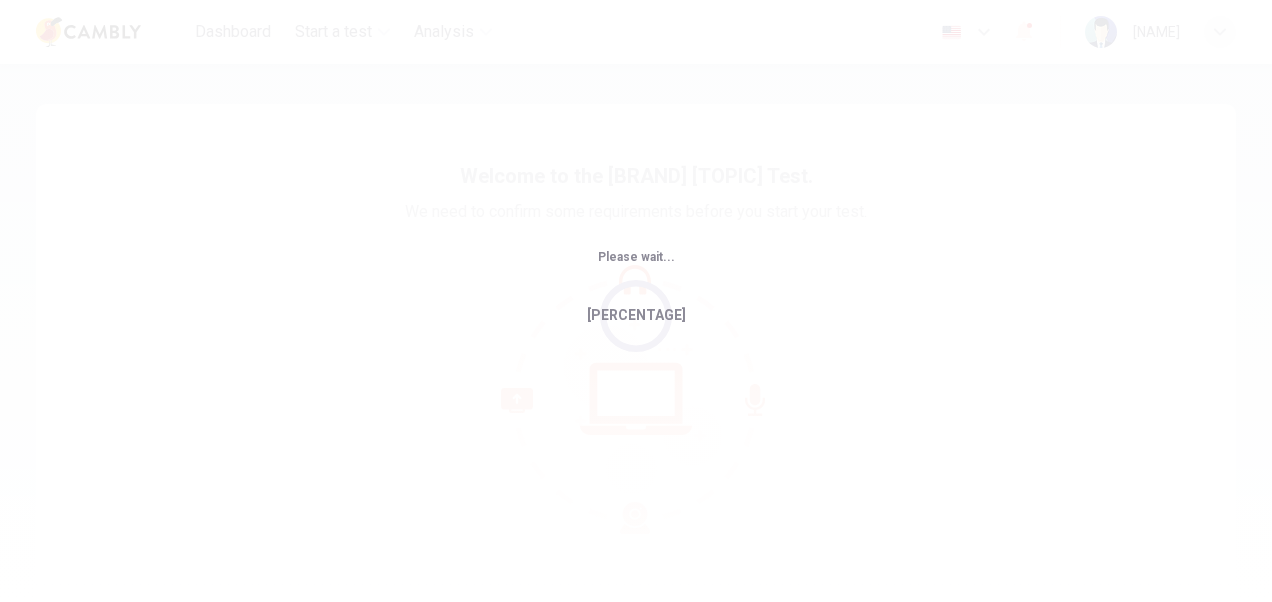 scroll, scrollTop: 0, scrollLeft: 0, axis: both 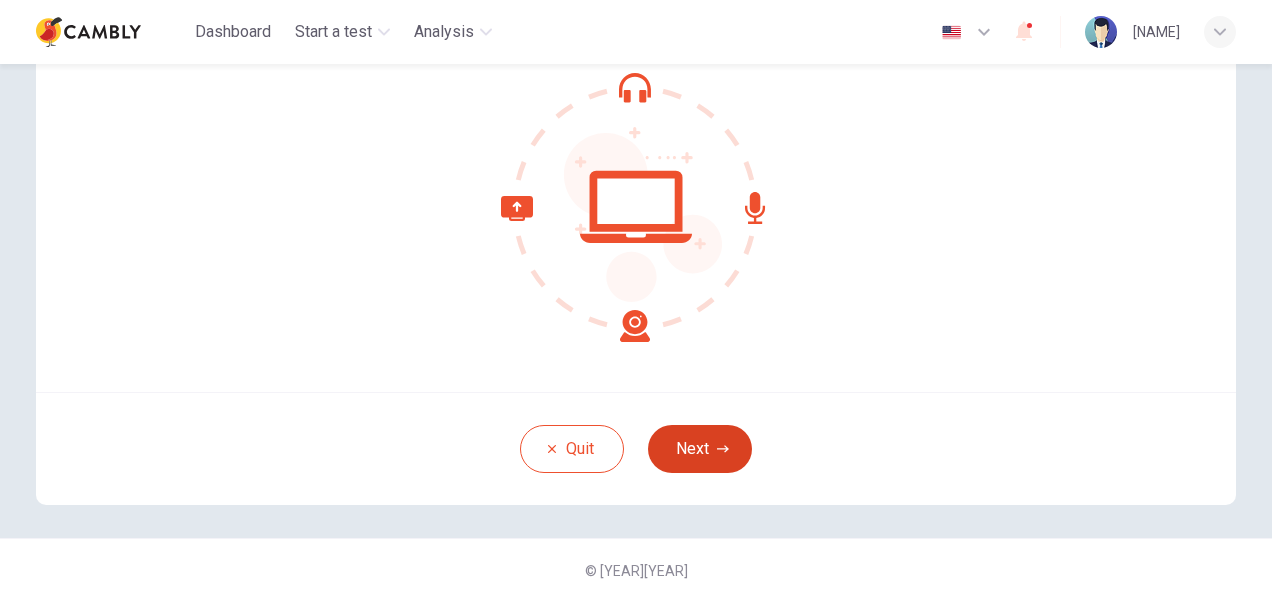 click on "Next" at bounding box center (700, 449) 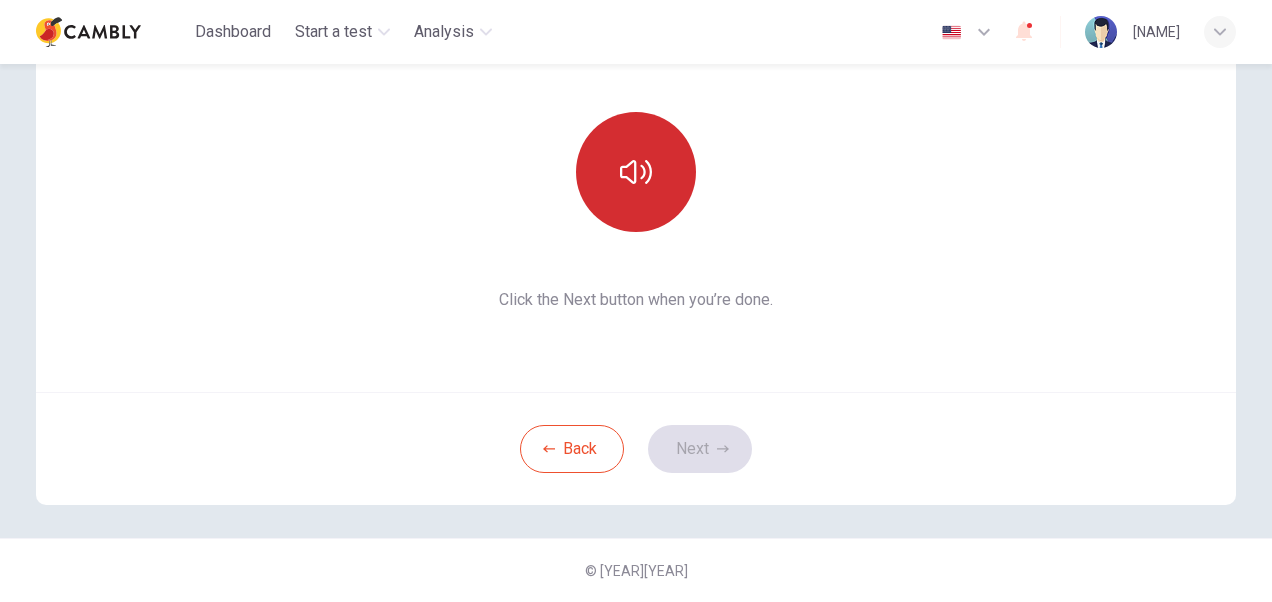 click at bounding box center (636, 172) 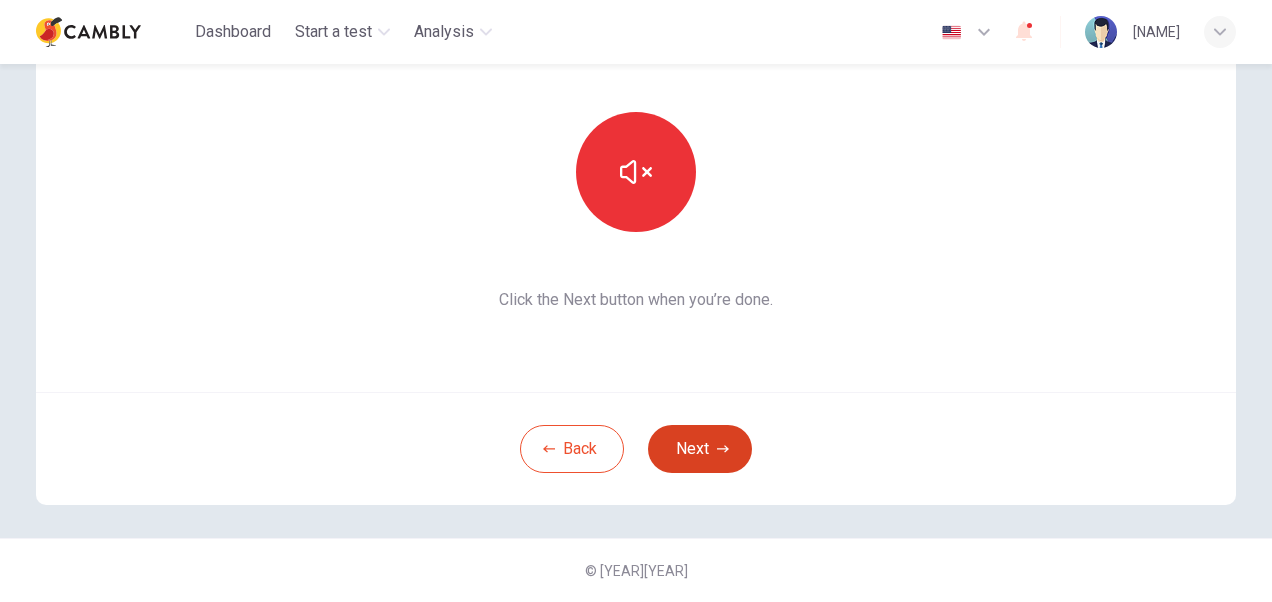 click on "Next" at bounding box center [700, 449] 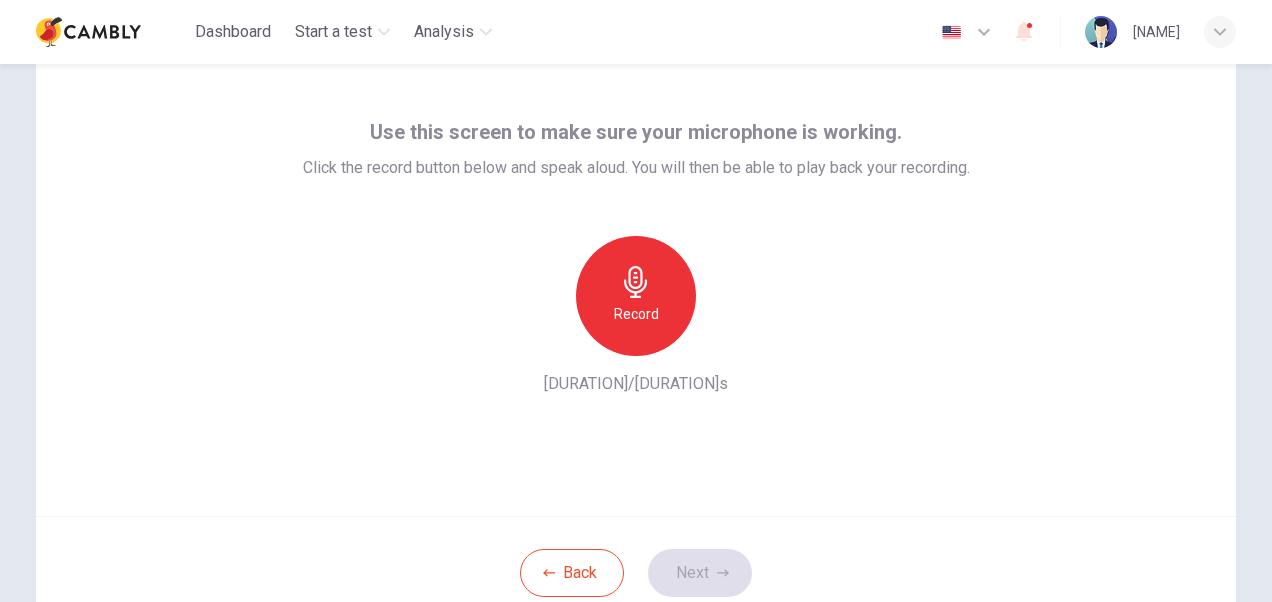 scroll, scrollTop: 100, scrollLeft: 0, axis: vertical 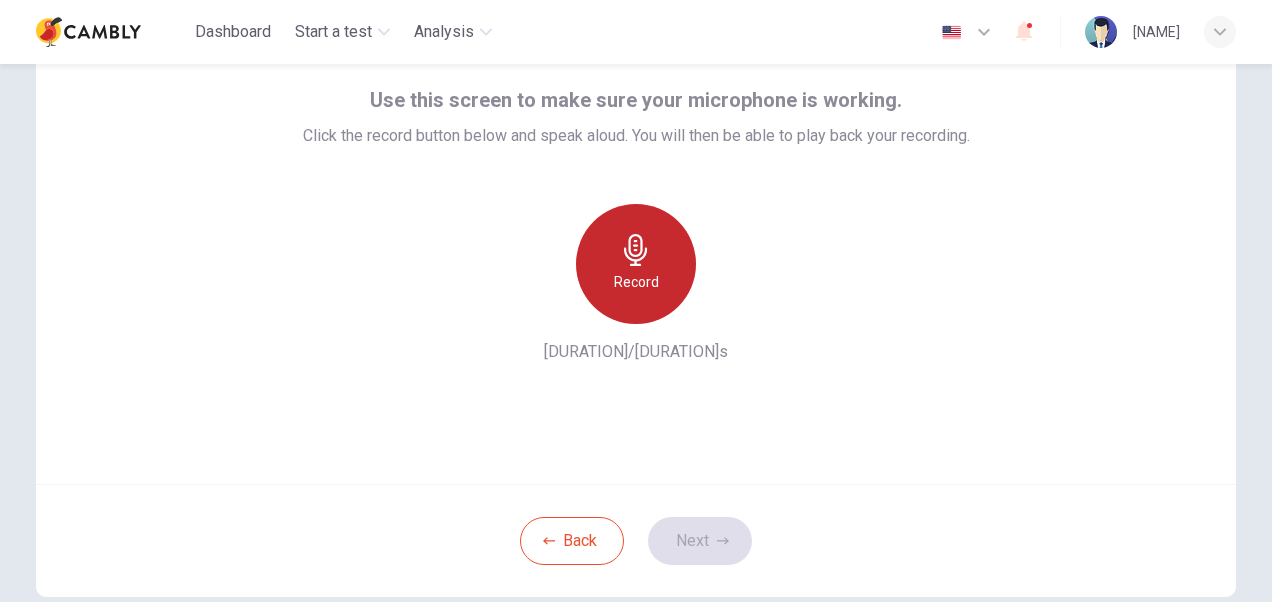 click on "Record" at bounding box center [636, 264] 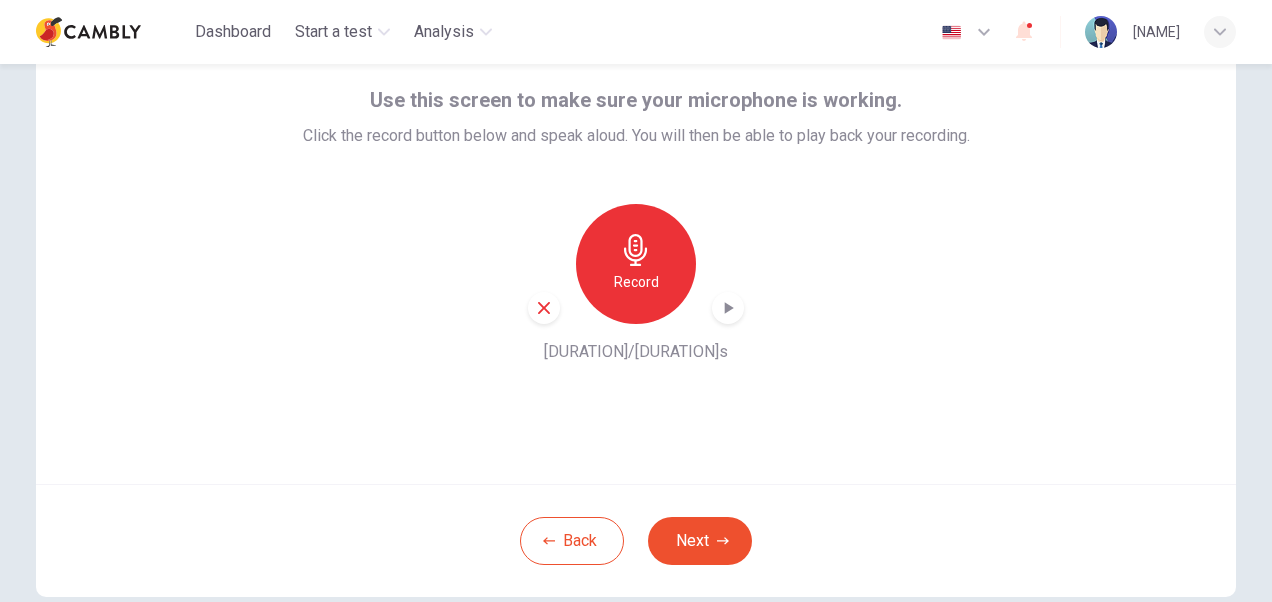 click at bounding box center [728, 308] 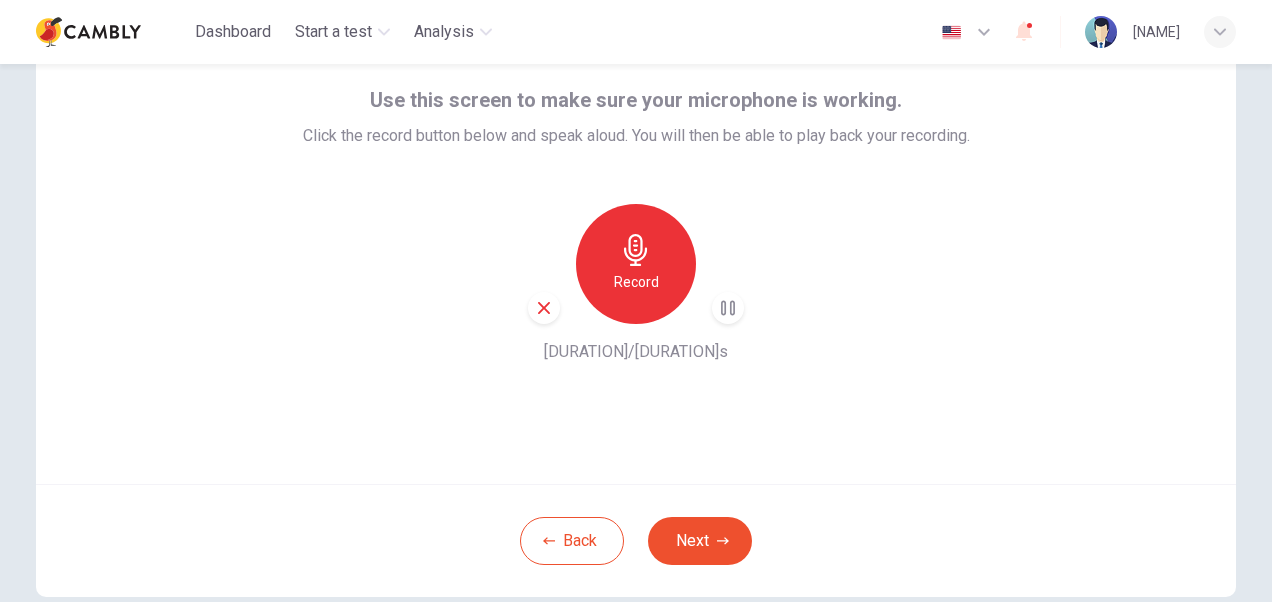 click on "Use this screen to make sure your microphone is working. Click the record button below and speak aloud. You will then be able to play back your recording. Record [DURATION]/[DURATION]s" at bounding box center [636, 244] 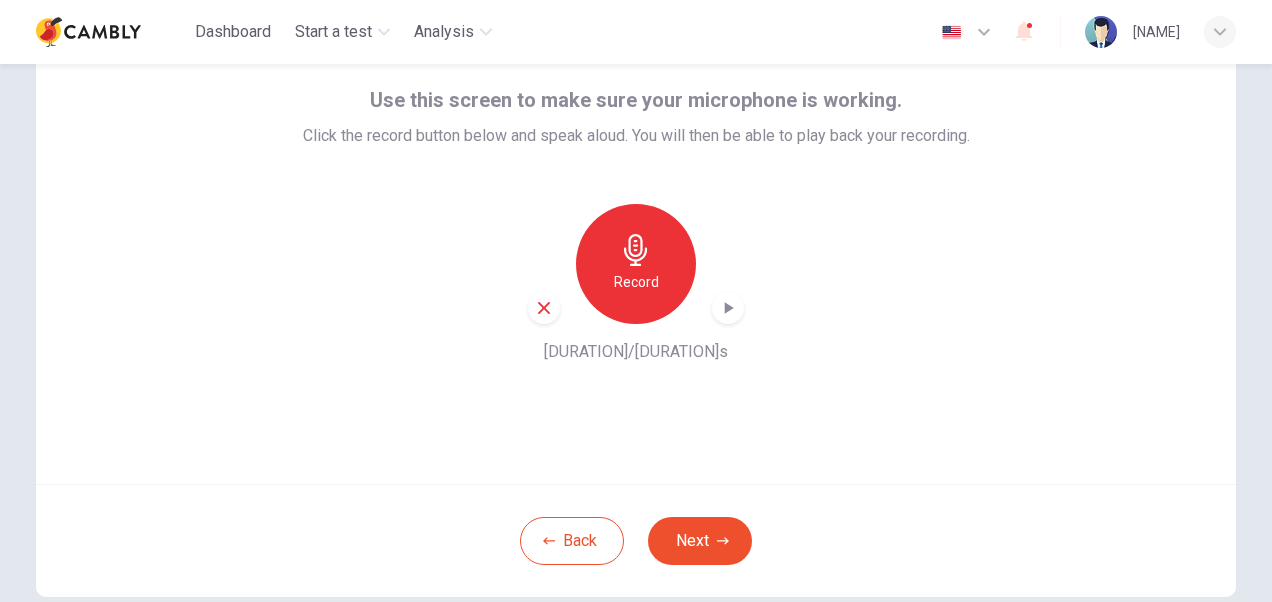 click on "Record [DURATION]/[DURATION]s" at bounding box center [636, 284] 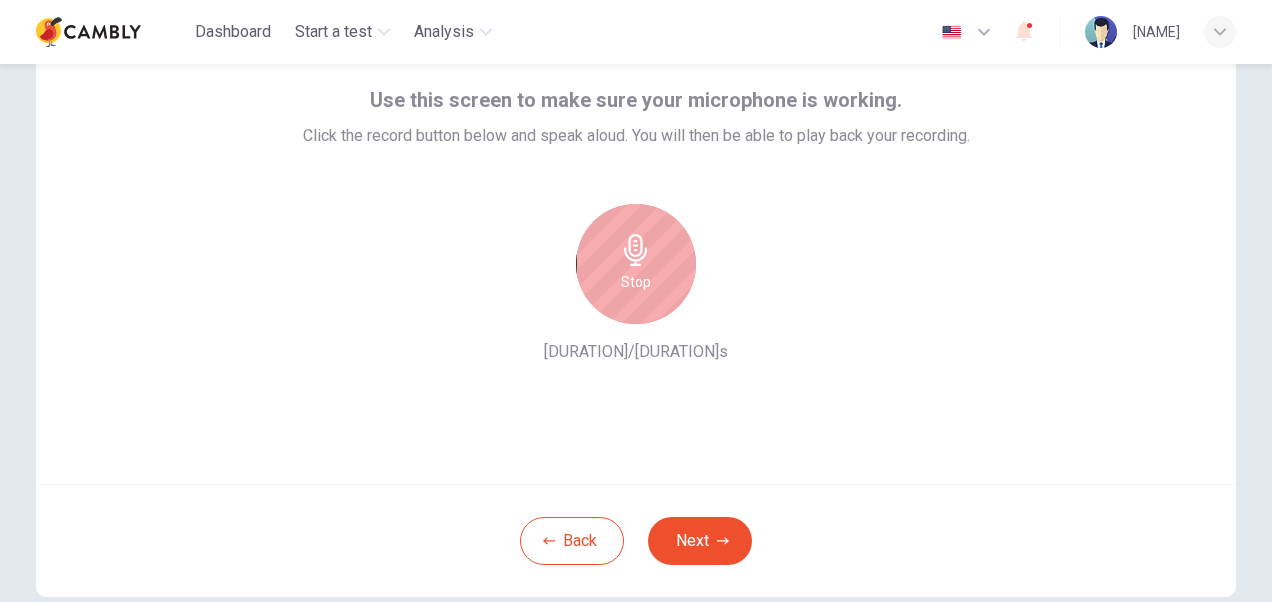 click on "Stop" at bounding box center (636, 264) 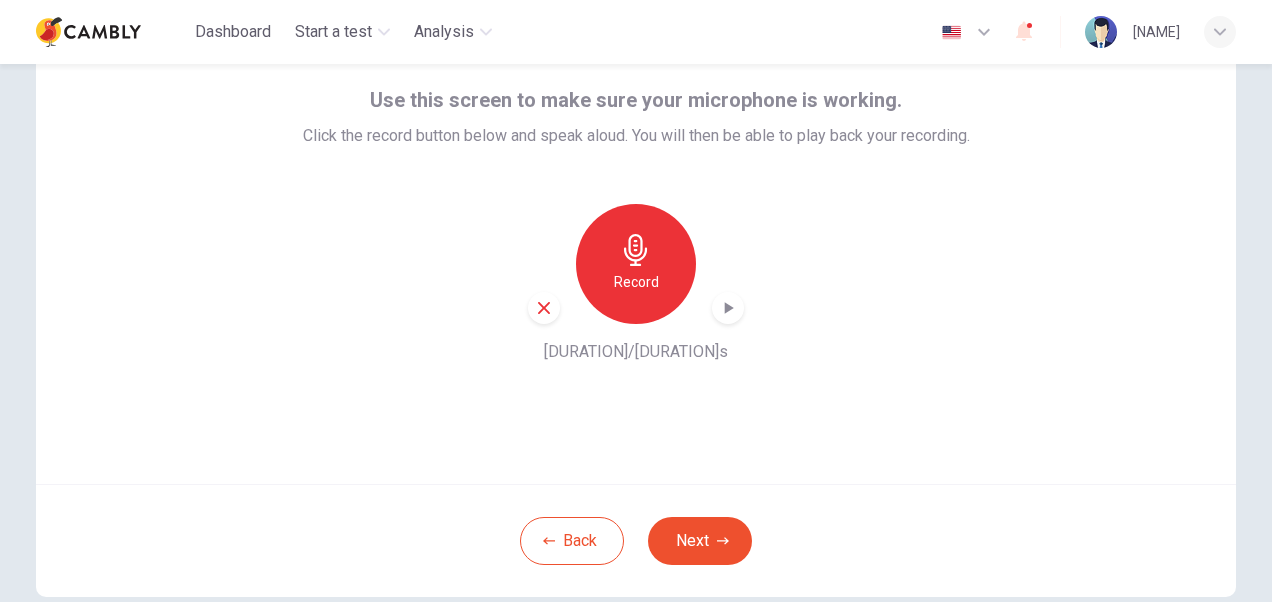 click at bounding box center (729, 308) 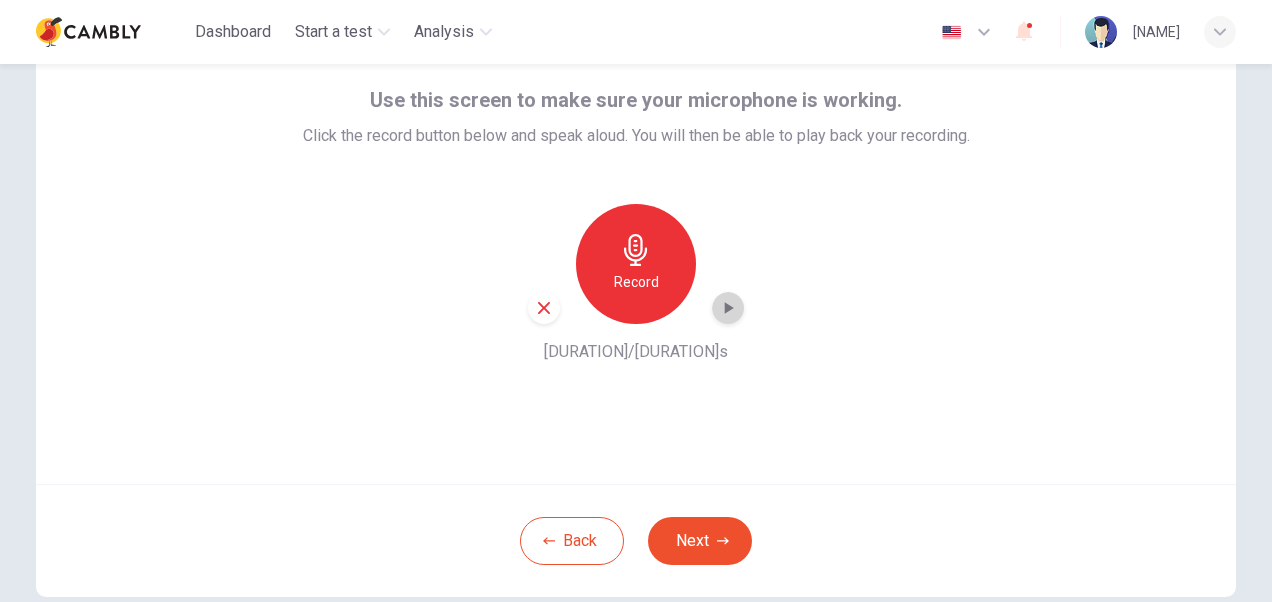 click at bounding box center (728, 308) 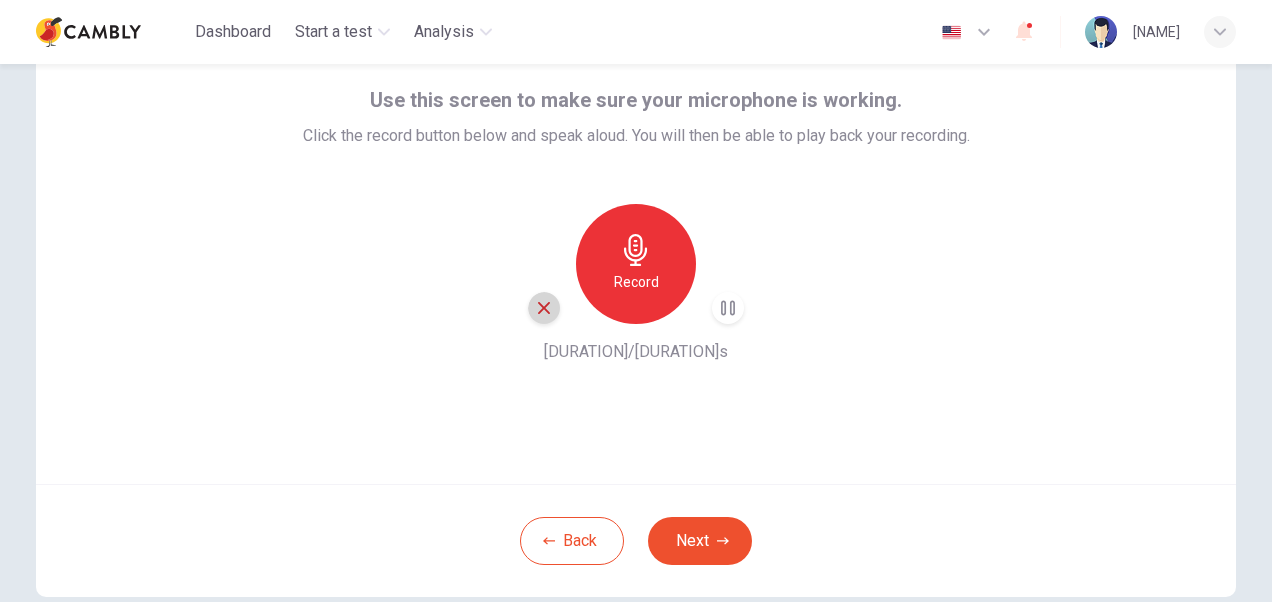 click at bounding box center [544, 308] 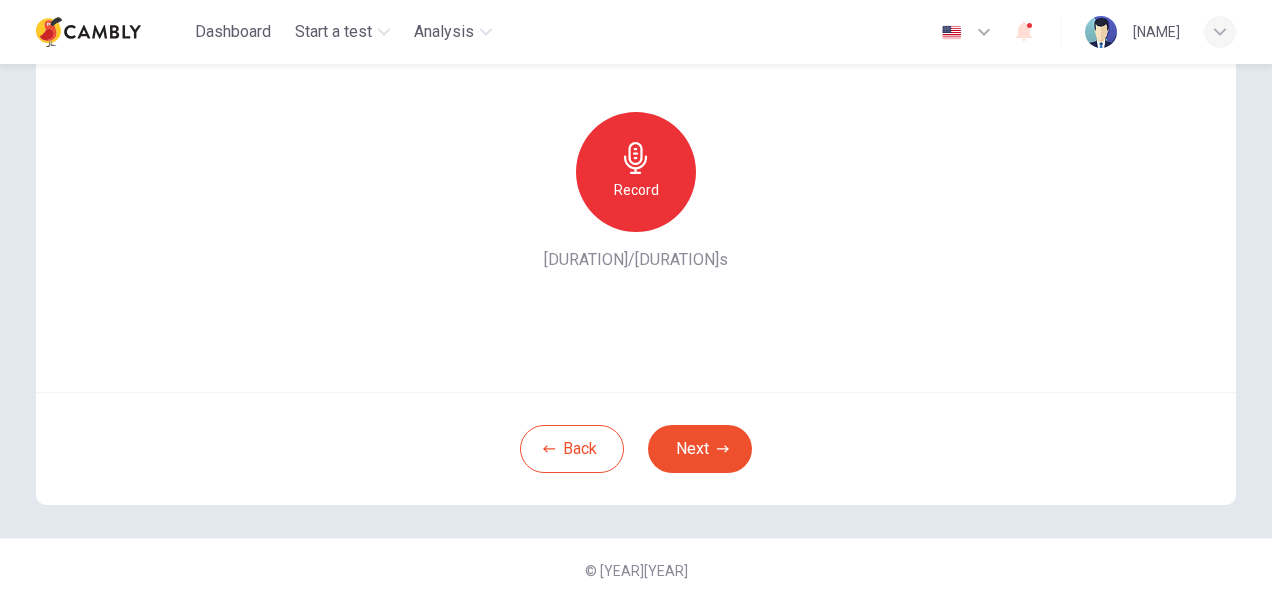 scroll, scrollTop: 0, scrollLeft: 0, axis: both 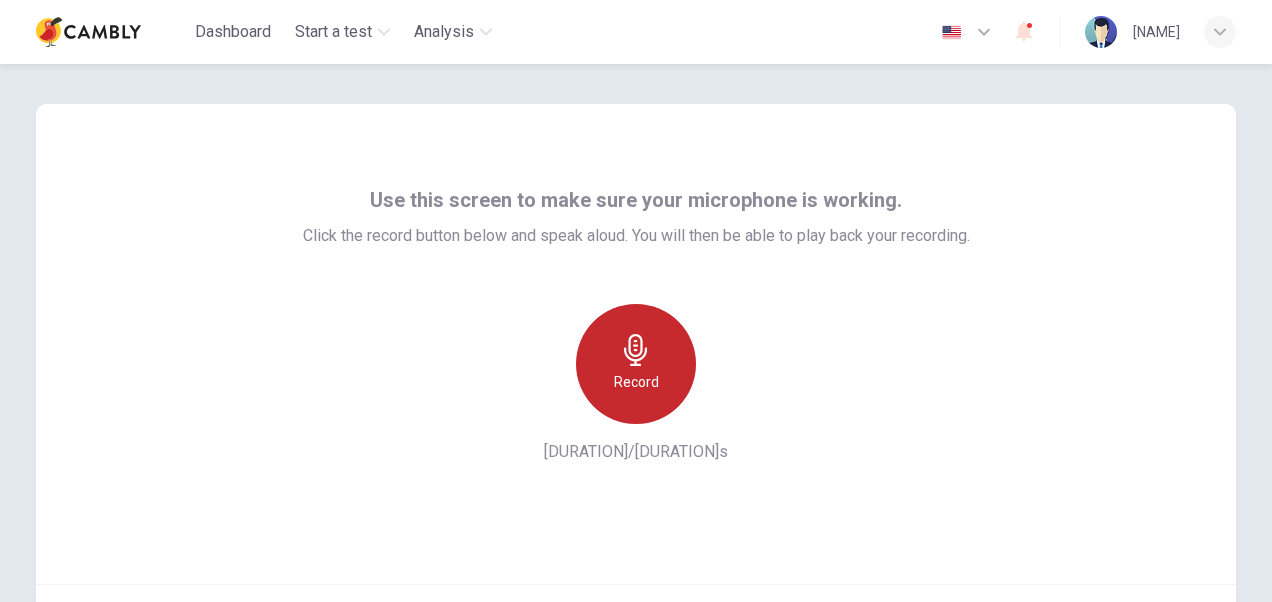 click at bounding box center [636, 350] 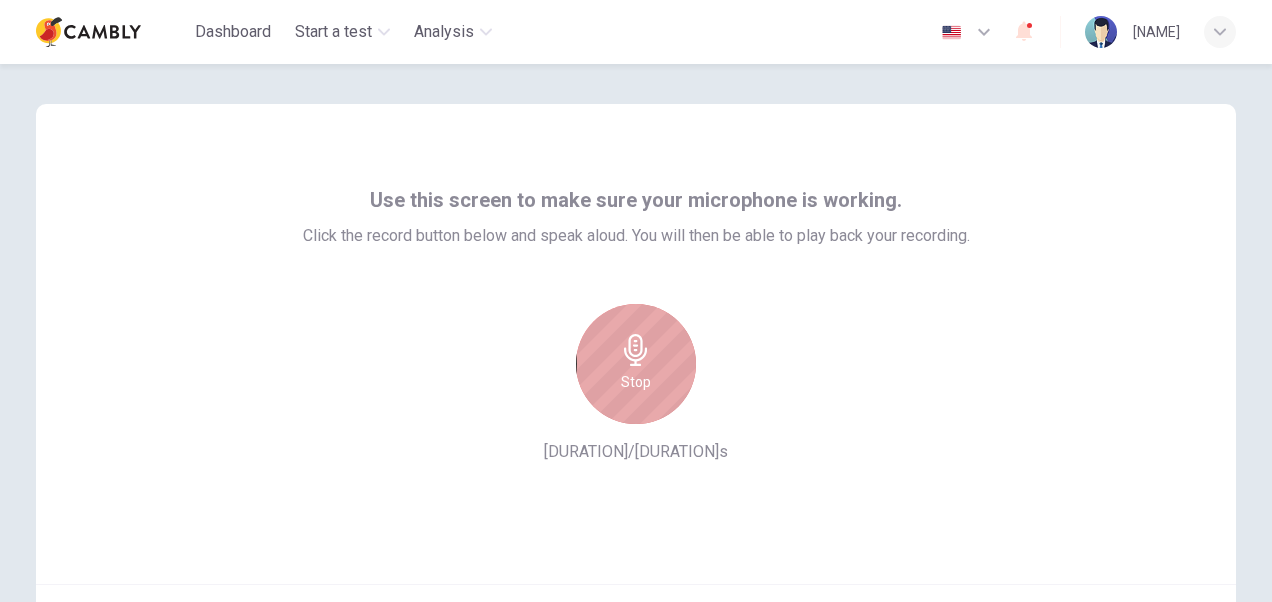 click at bounding box center [636, 350] 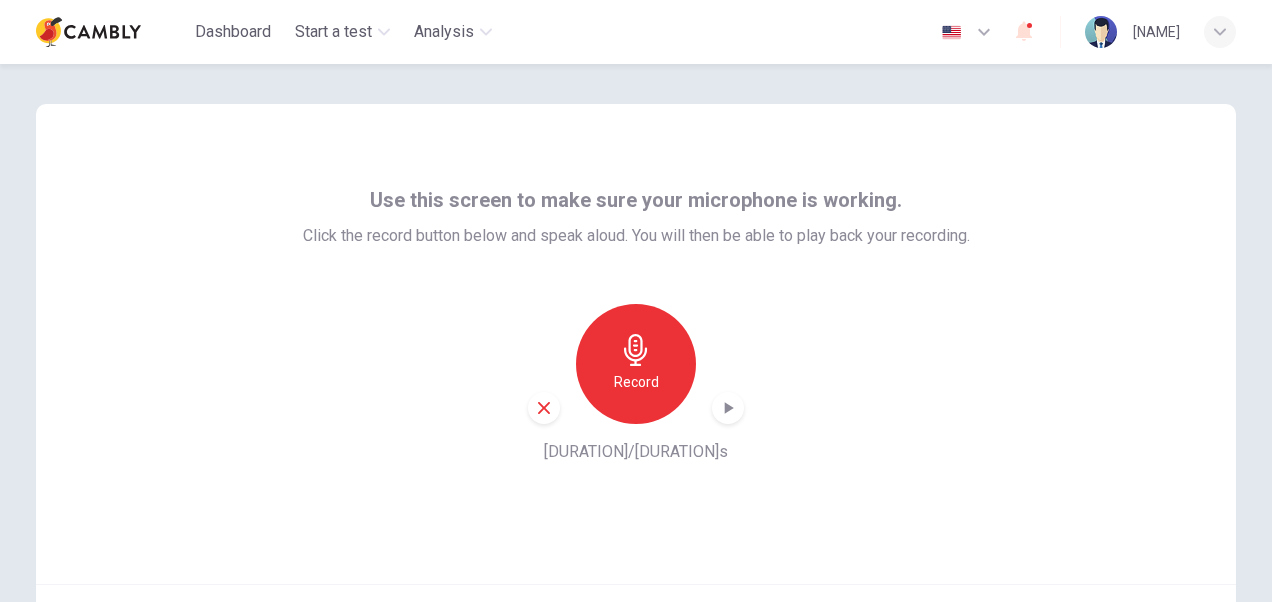 click at bounding box center [728, 408] 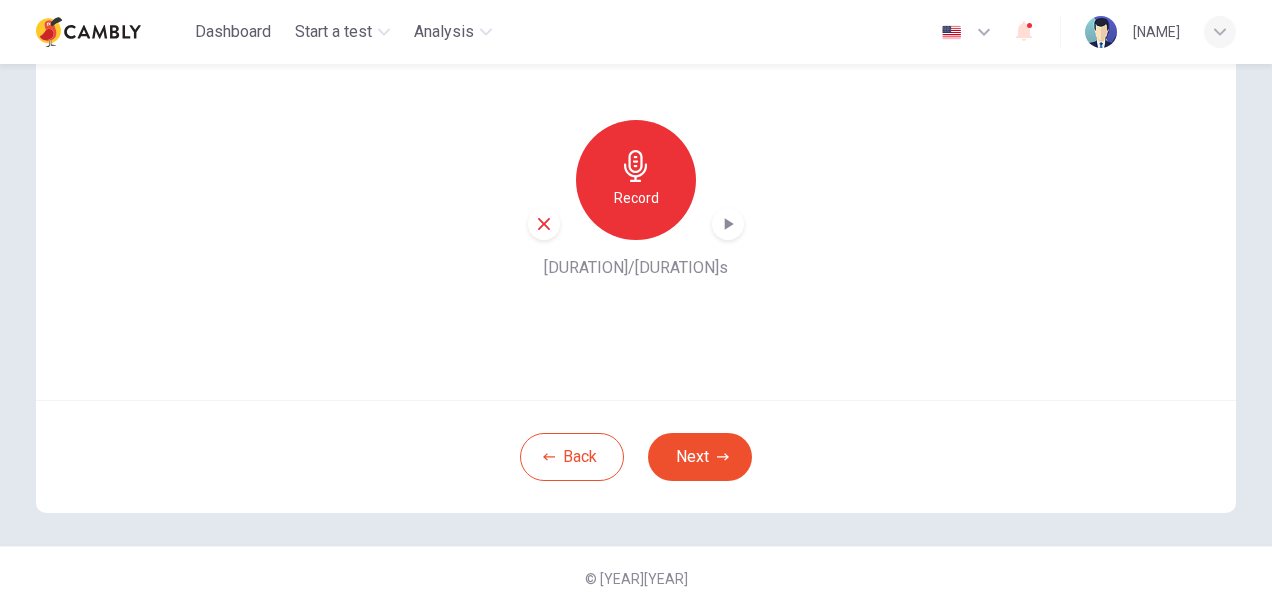 scroll, scrollTop: 192, scrollLeft: 0, axis: vertical 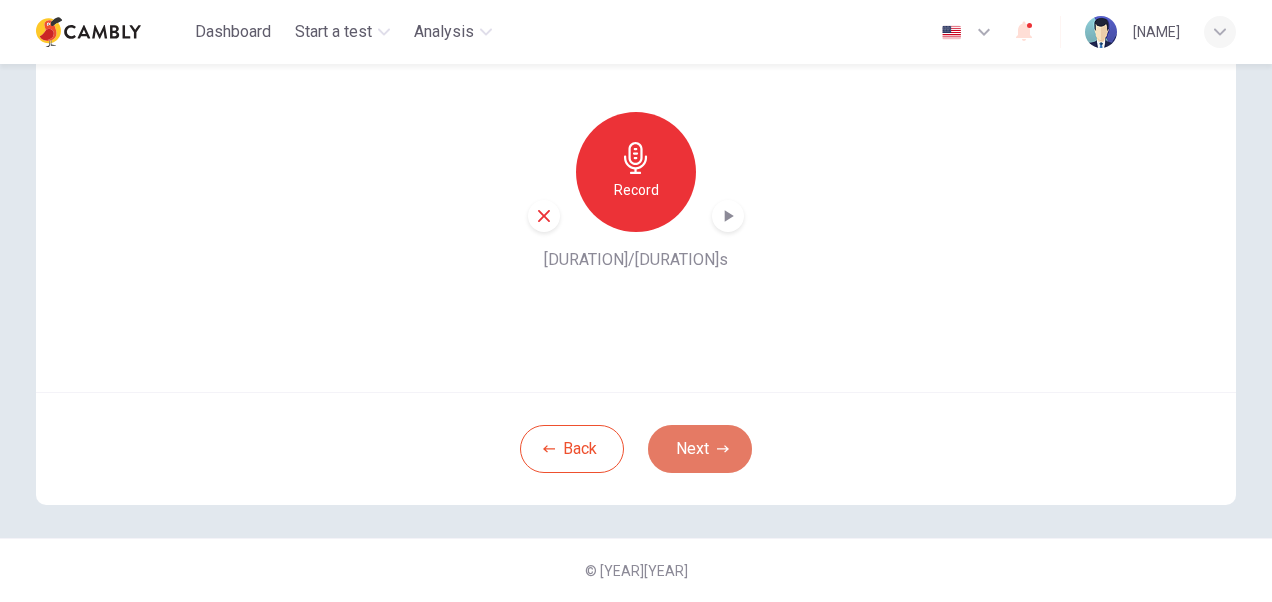 click at bounding box center [723, 449] 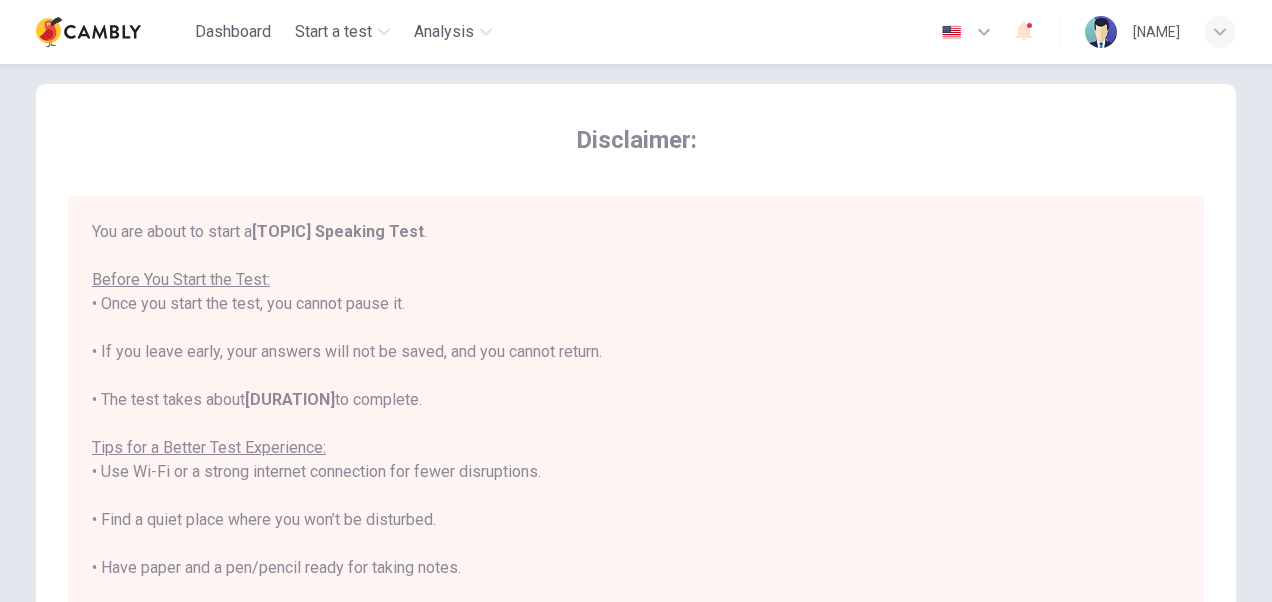 scroll, scrollTop: 0, scrollLeft: 0, axis: both 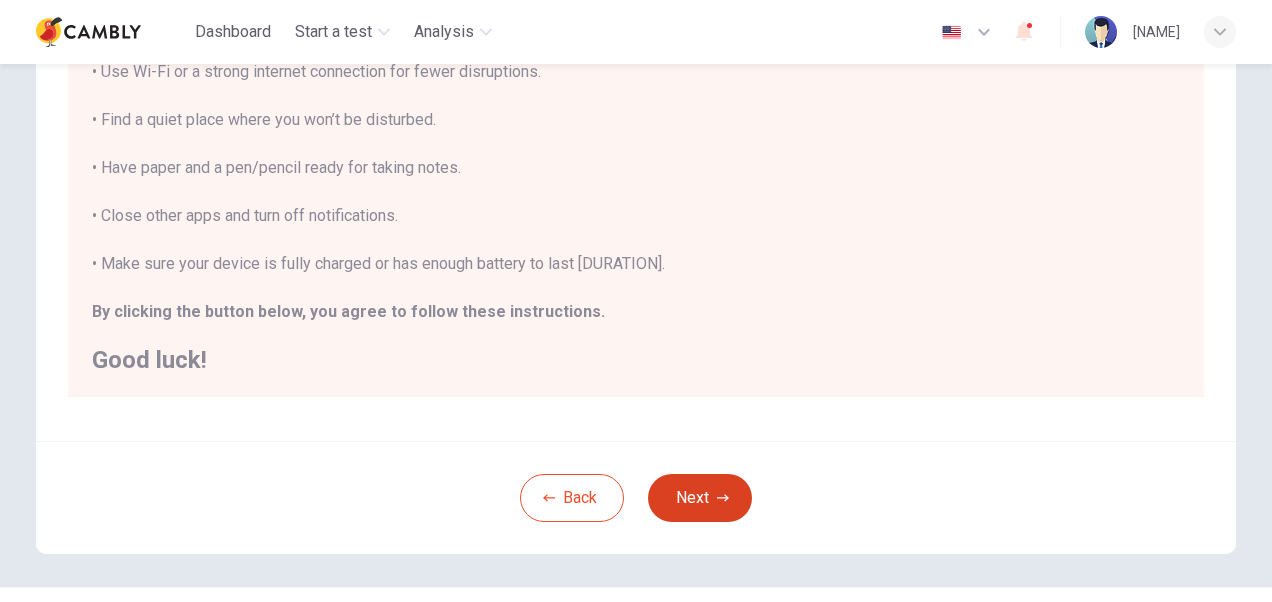 click at bounding box center [723, 497] 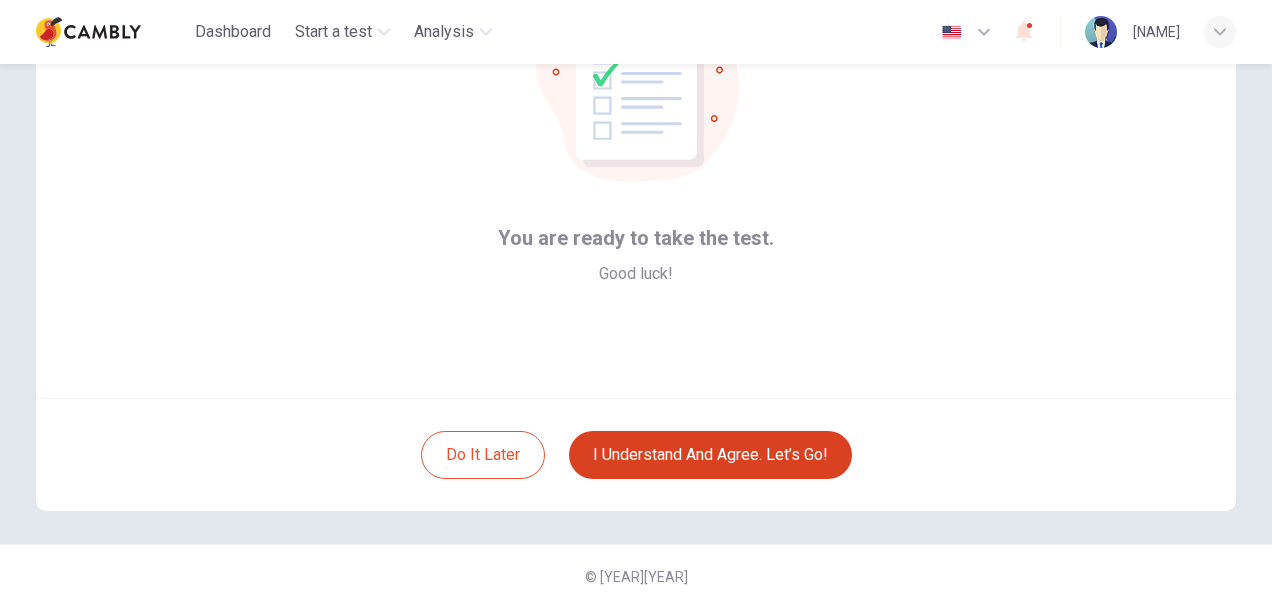 scroll, scrollTop: 192, scrollLeft: 0, axis: vertical 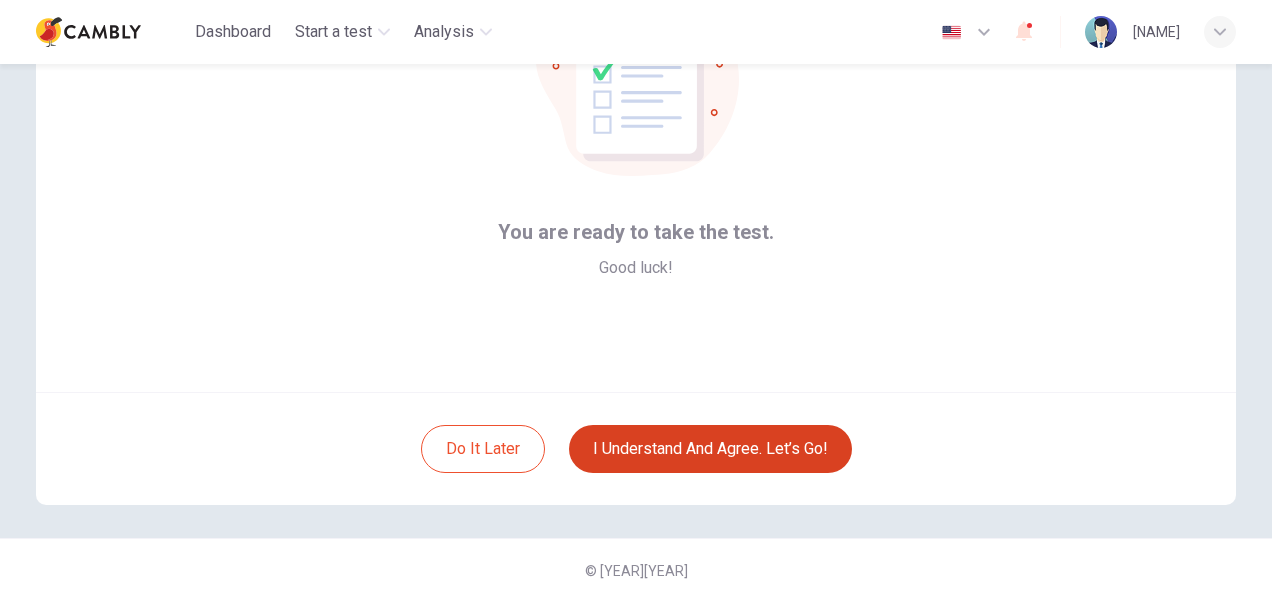 click on "I understand and agree. Let’s go!" at bounding box center [710, 449] 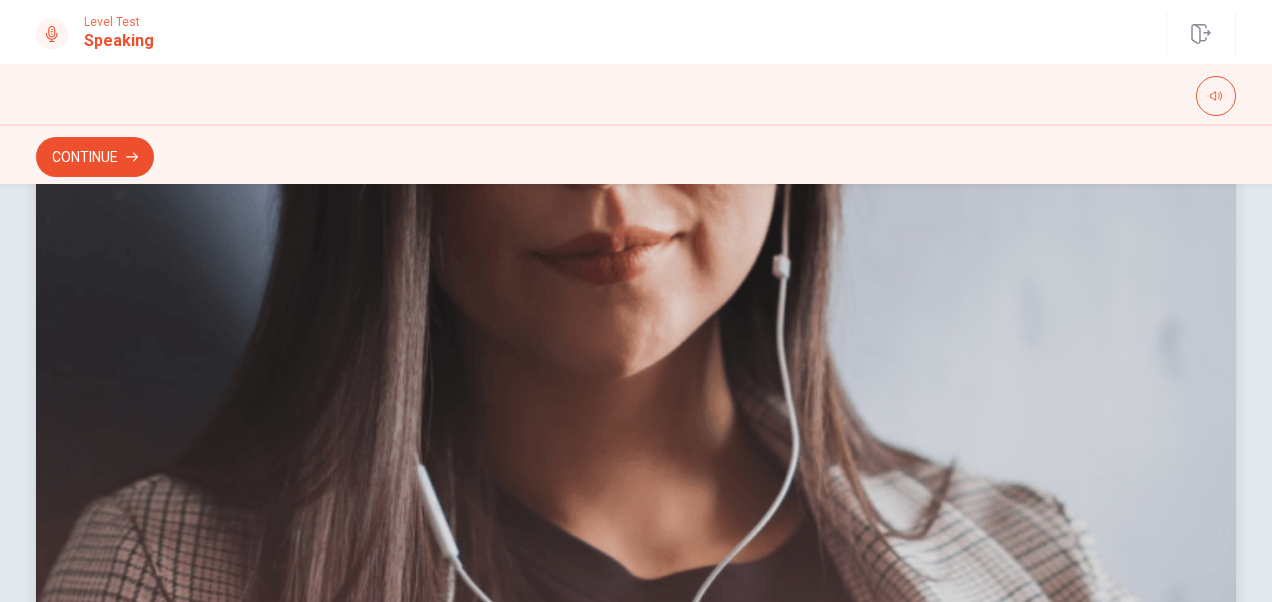 scroll, scrollTop: 298, scrollLeft: 0, axis: vertical 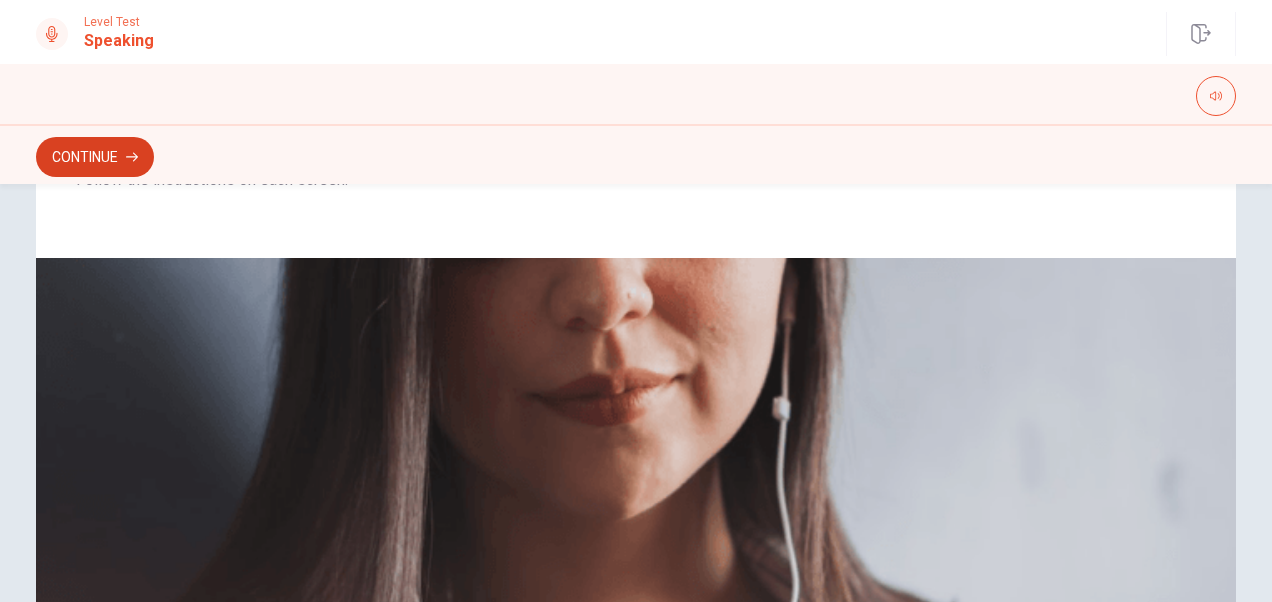 click at bounding box center [132, 157] 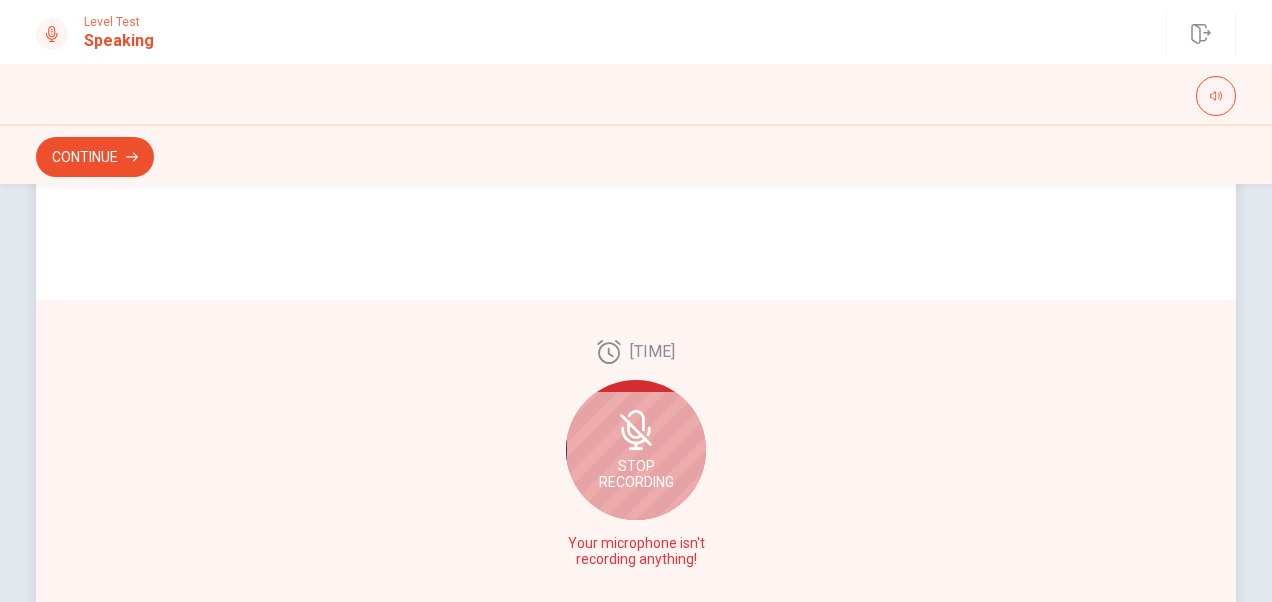 scroll, scrollTop: 498, scrollLeft: 0, axis: vertical 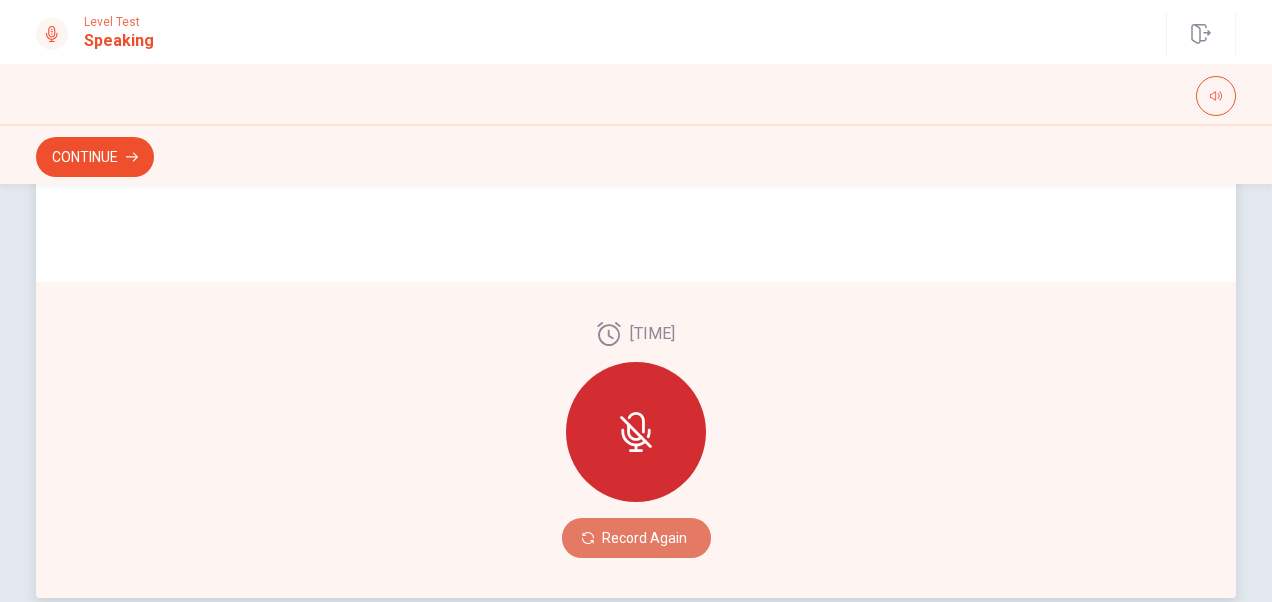 click on "Record Again" at bounding box center [636, 538] 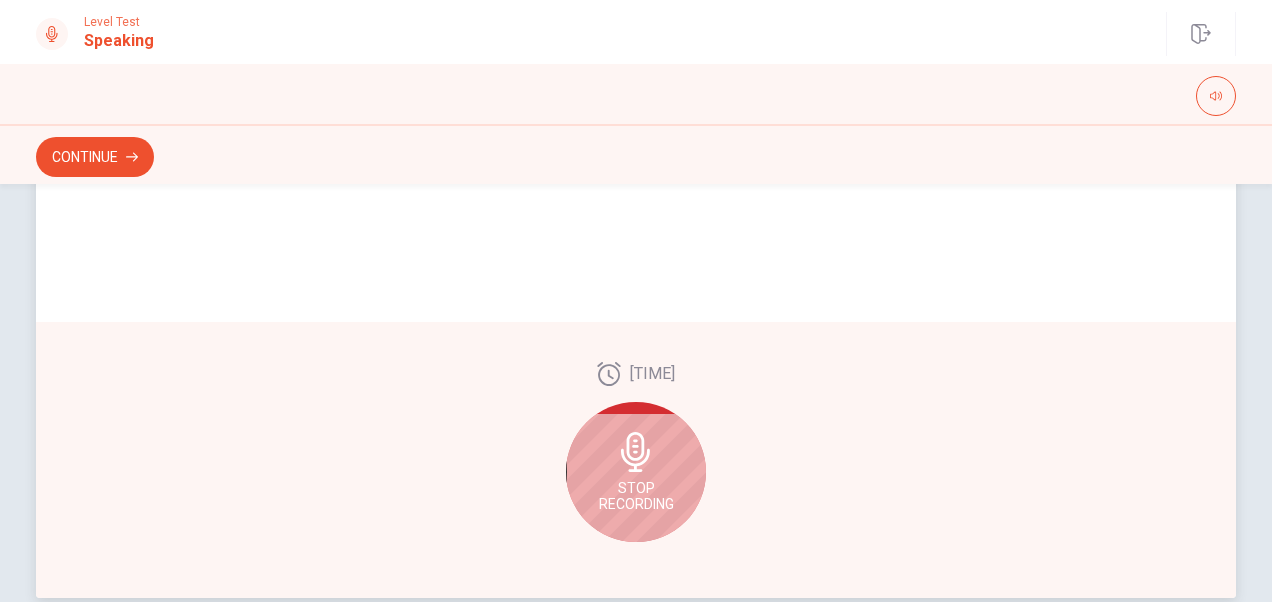 click on "Stop   Recording" at bounding box center [636, 472] 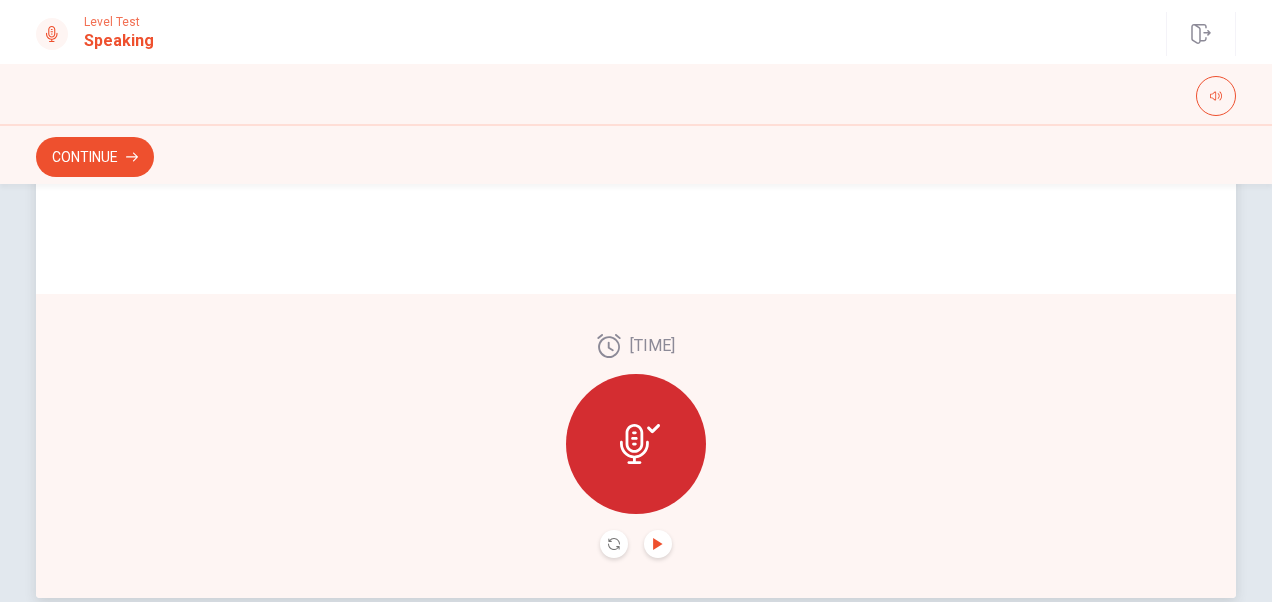 click at bounding box center [658, 544] 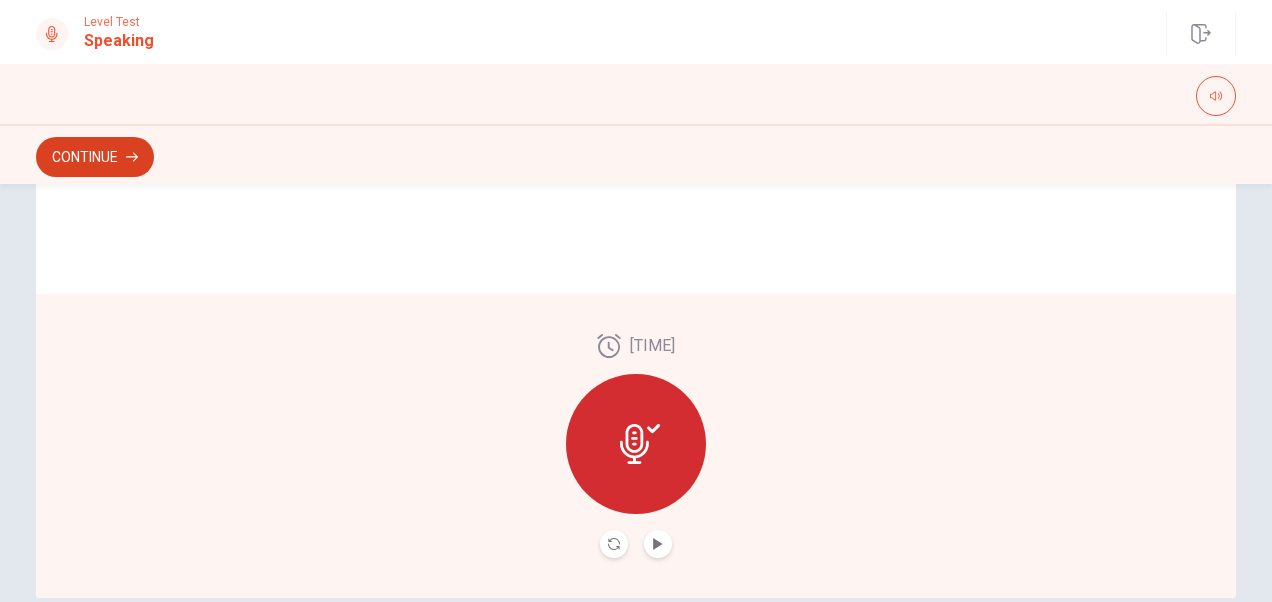 click on "Continue" at bounding box center [95, 157] 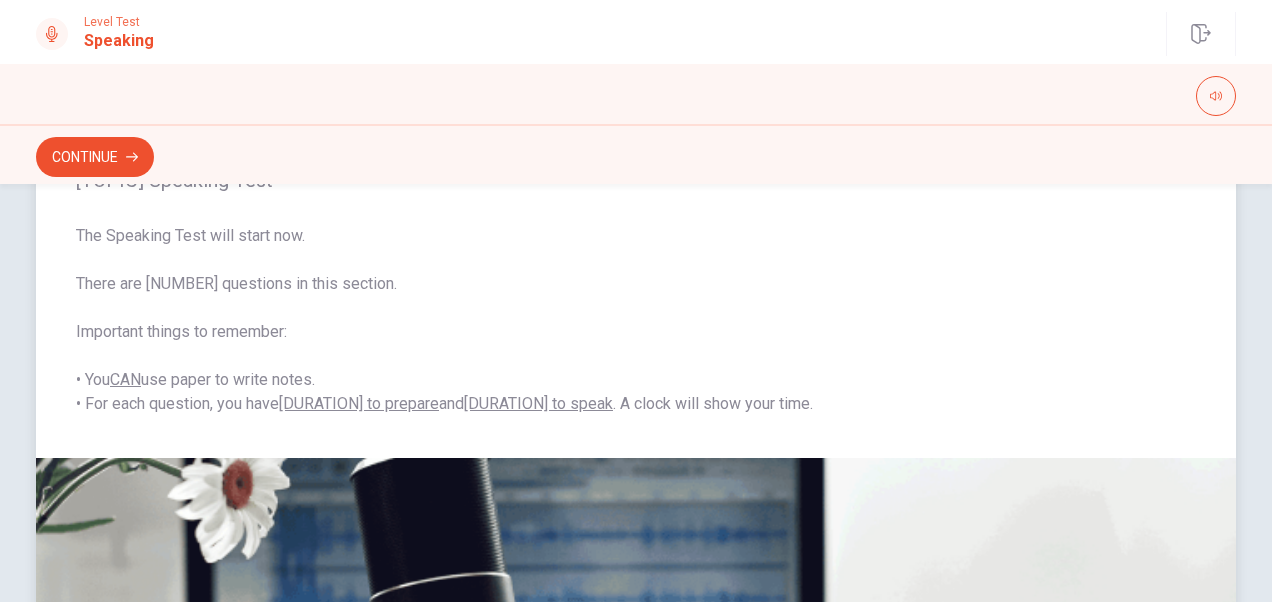scroll, scrollTop: 0, scrollLeft: 0, axis: both 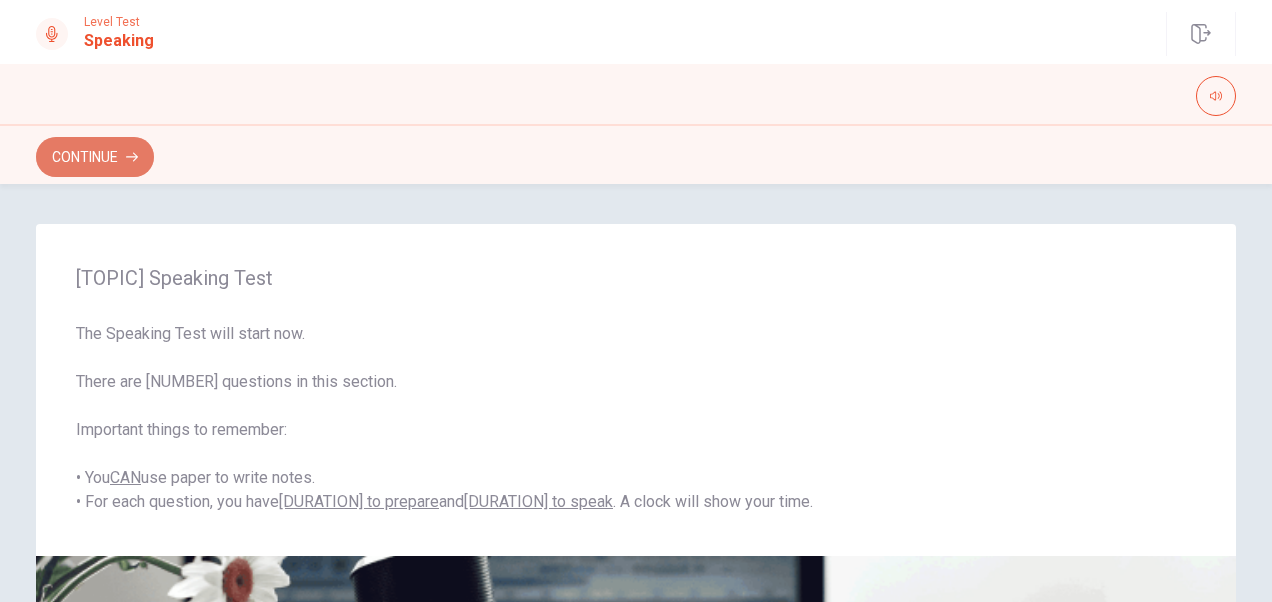 click on "Continue" at bounding box center [95, 157] 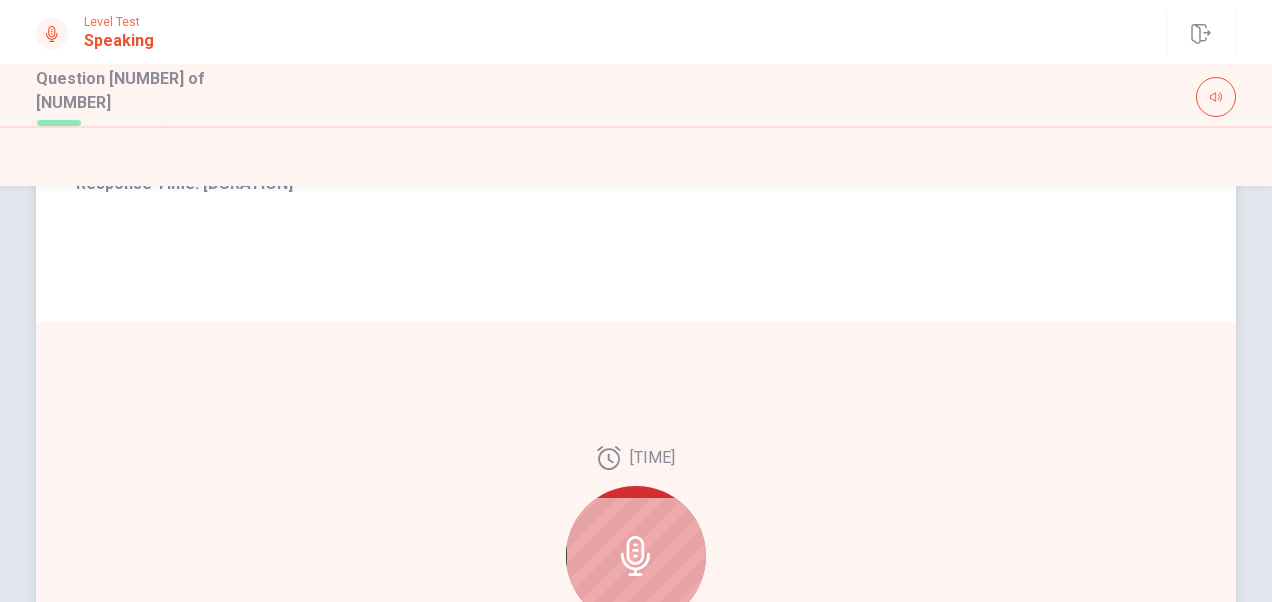 scroll, scrollTop: 500, scrollLeft: 0, axis: vertical 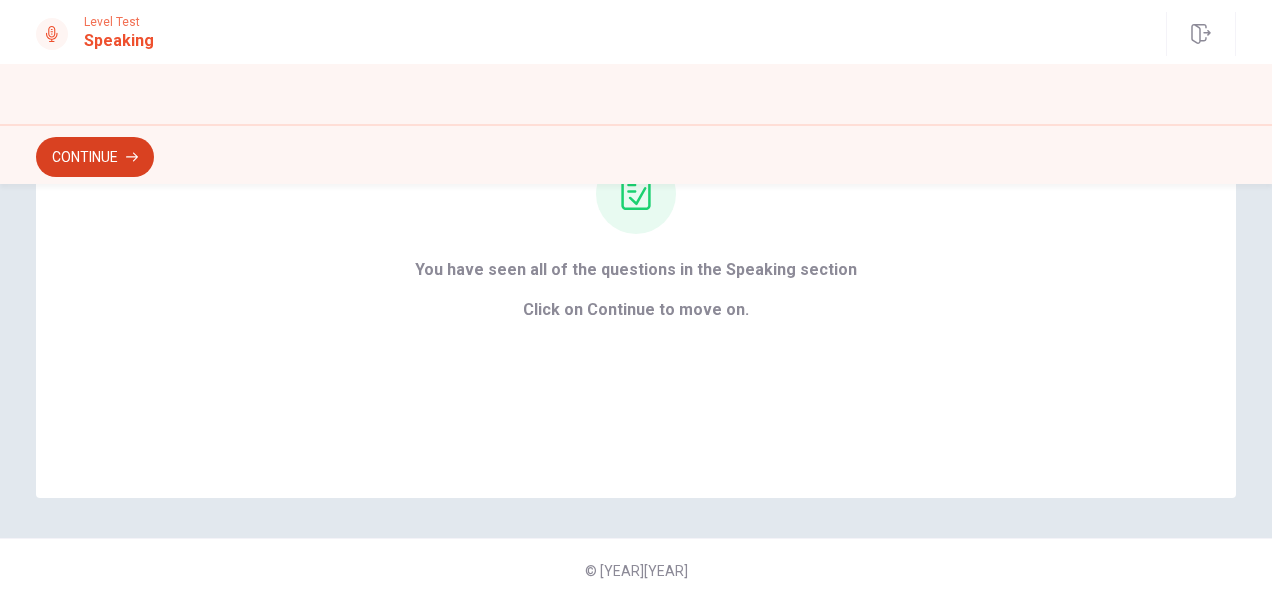 click on "Continue" at bounding box center [95, 157] 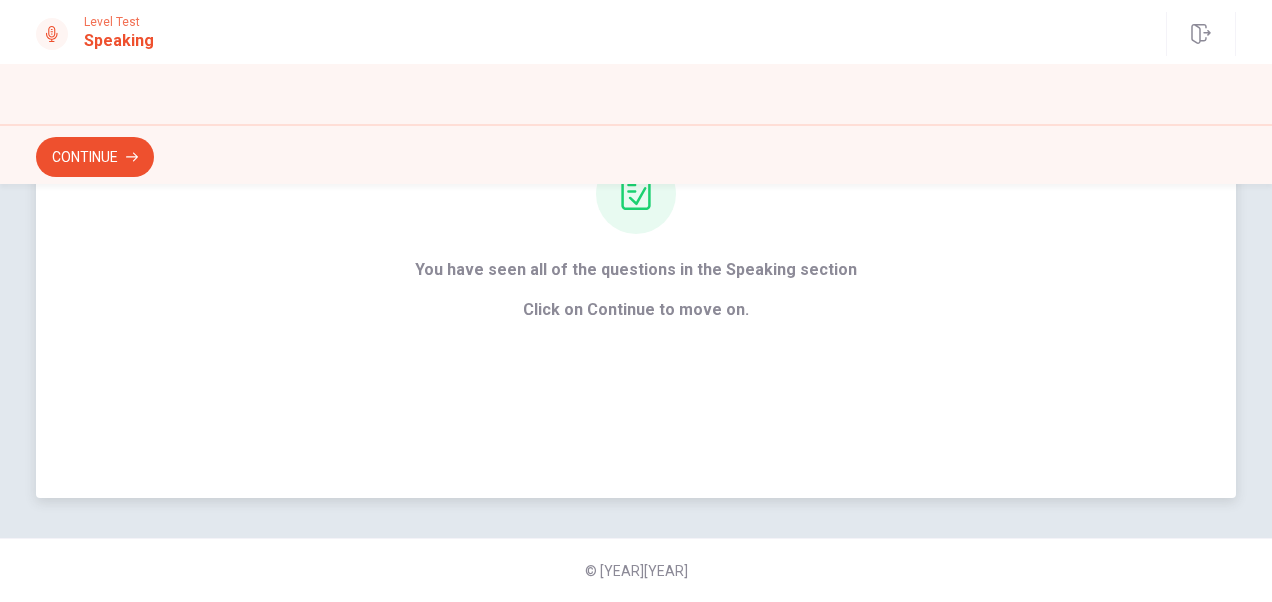 scroll, scrollTop: 126, scrollLeft: 0, axis: vertical 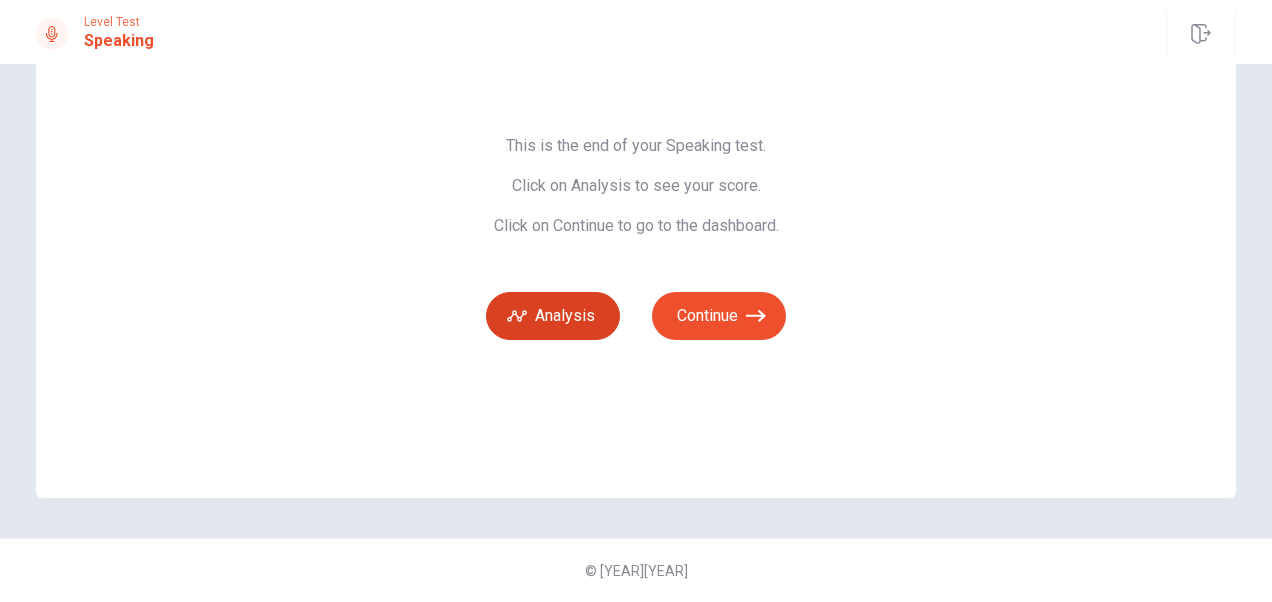 click on "Analysis" at bounding box center [553, 316] 